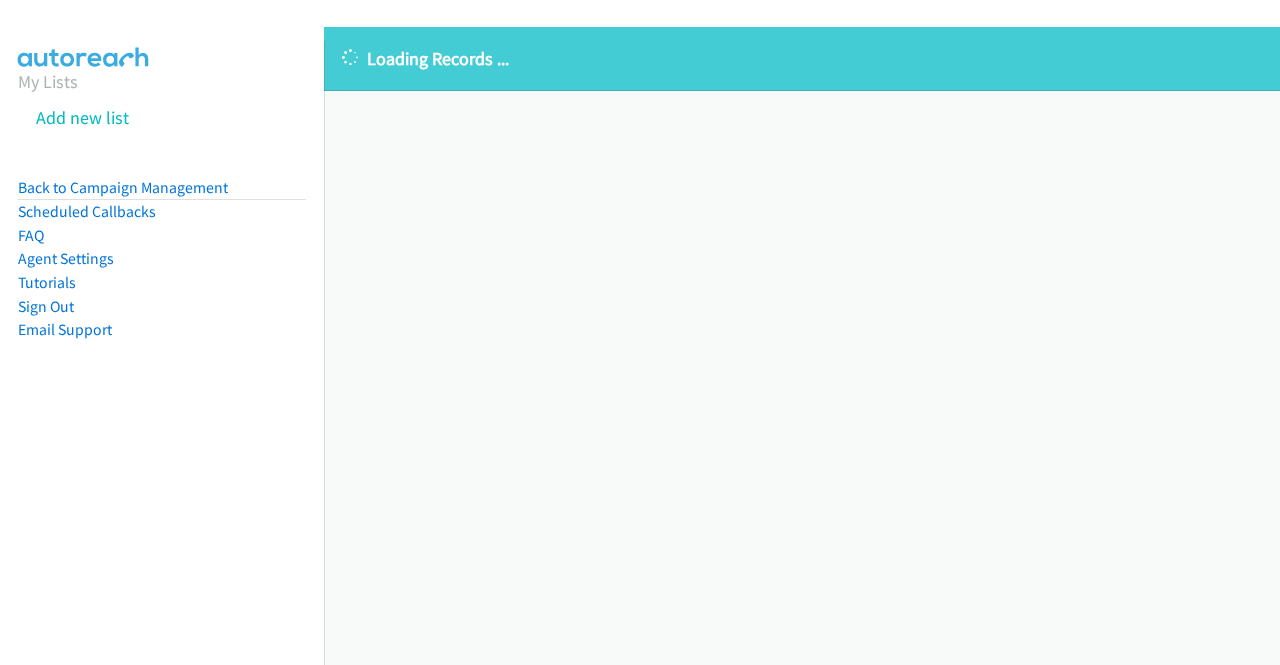 scroll, scrollTop: 0, scrollLeft: 0, axis: both 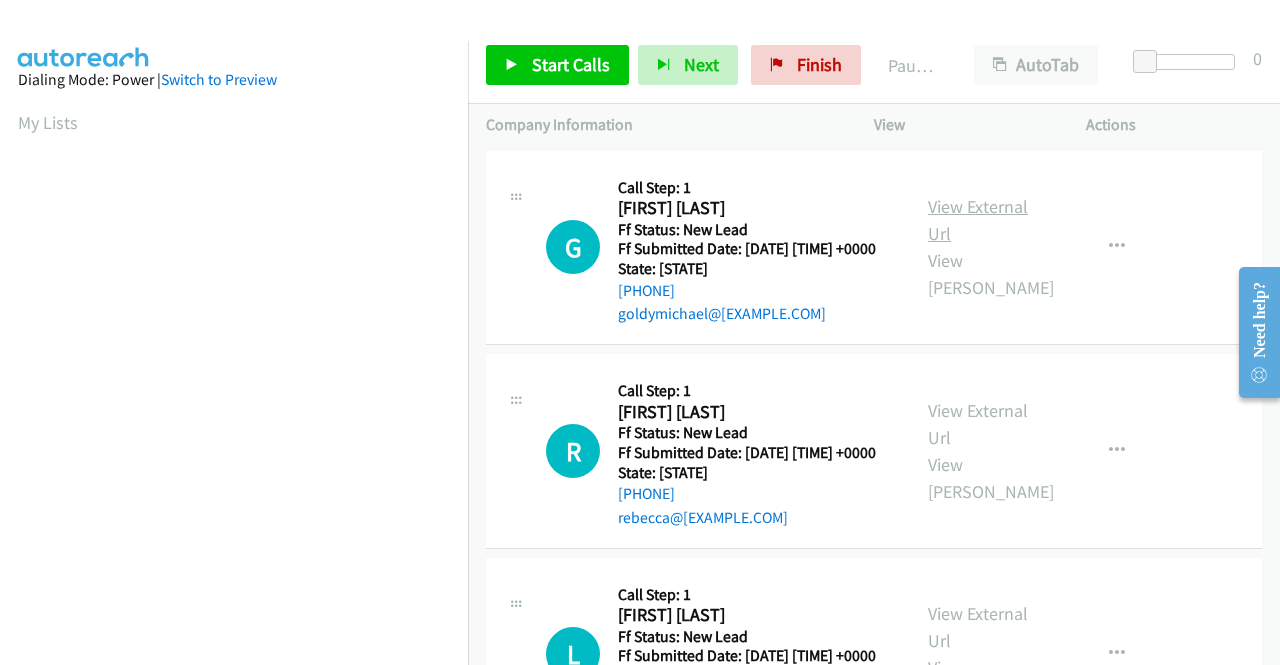 click on "View External Url" at bounding box center (978, 220) 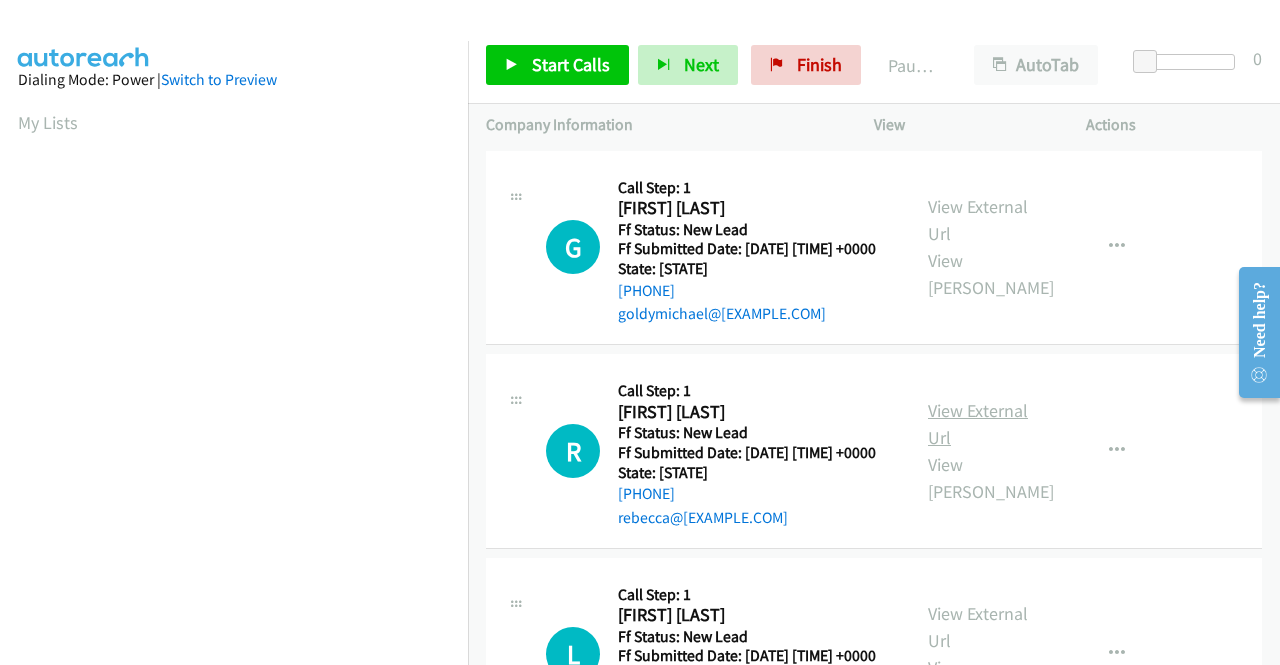 click on "View External Url" at bounding box center [978, 424] 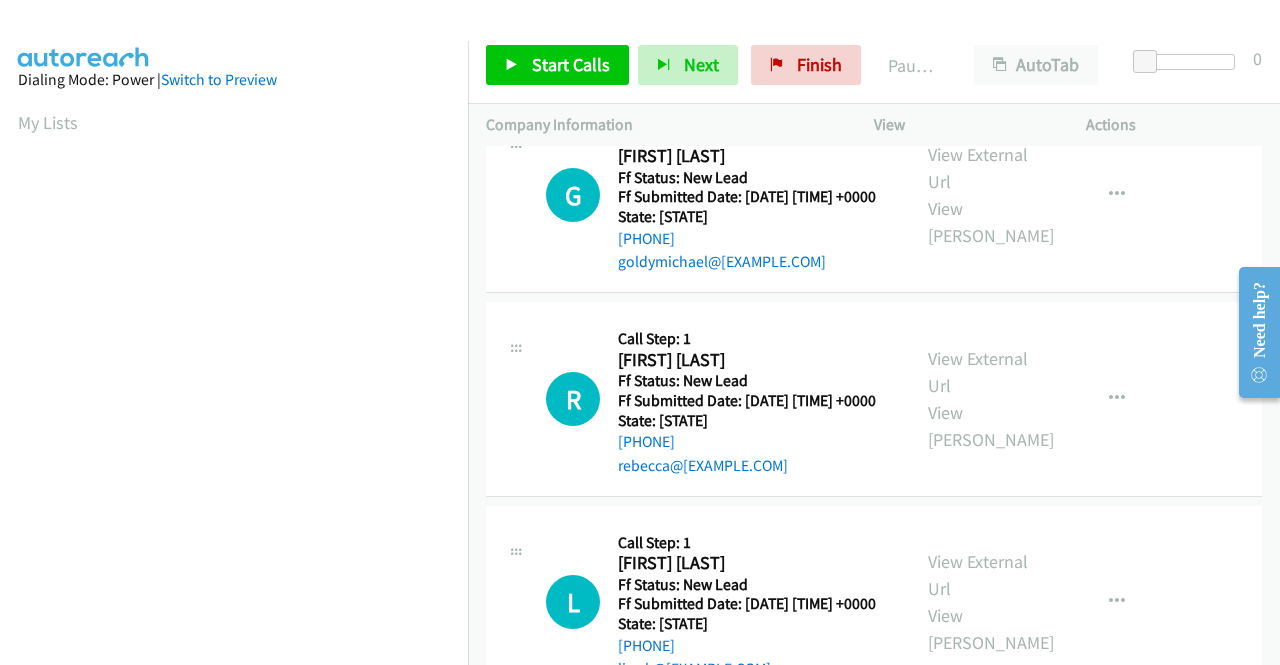 scroll, scrollTop: 200, scrollLeft: 0, axis: vertical 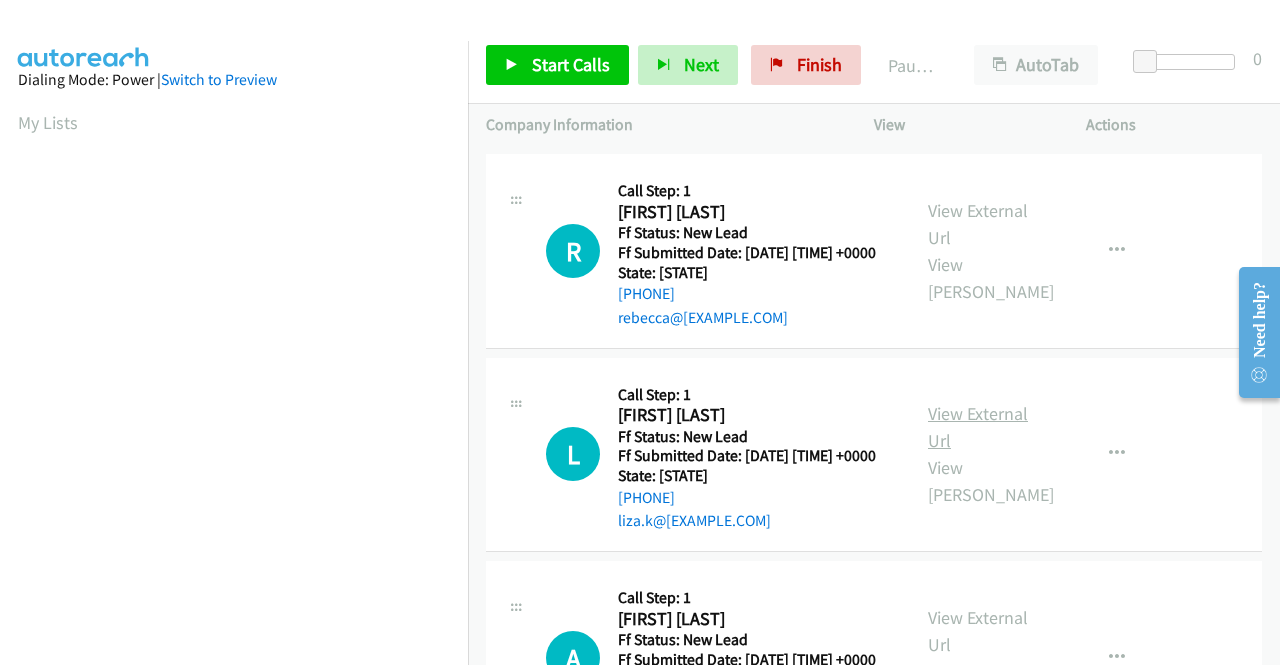 click on "View External Url" at bounding box center (978, 427) 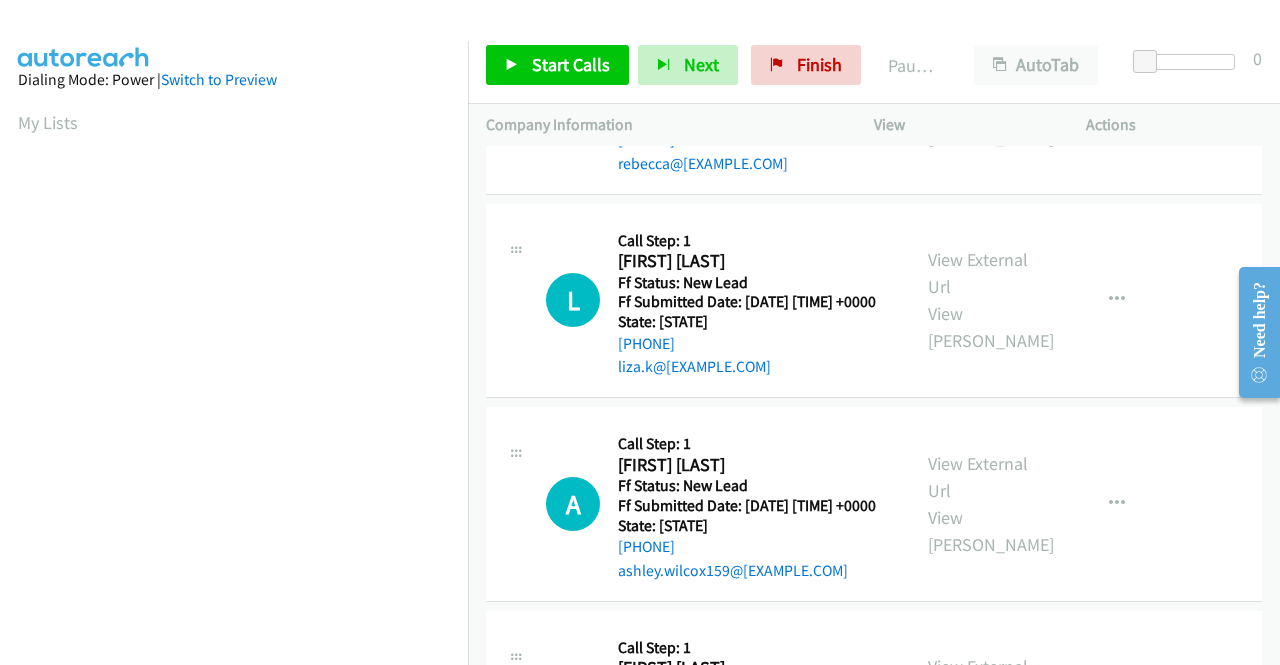 scroll, scrollTop: 400, scrollLeft: 0, axis: vertical 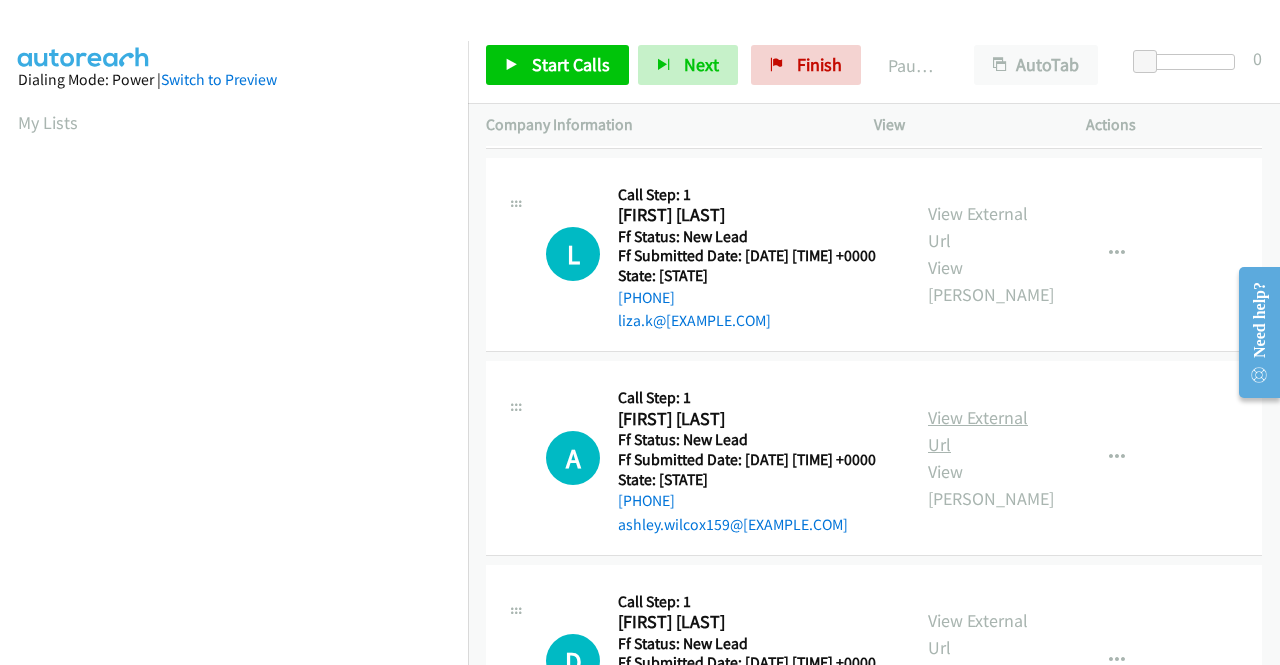 click on "View External Url" at bounding box center (978, 431) 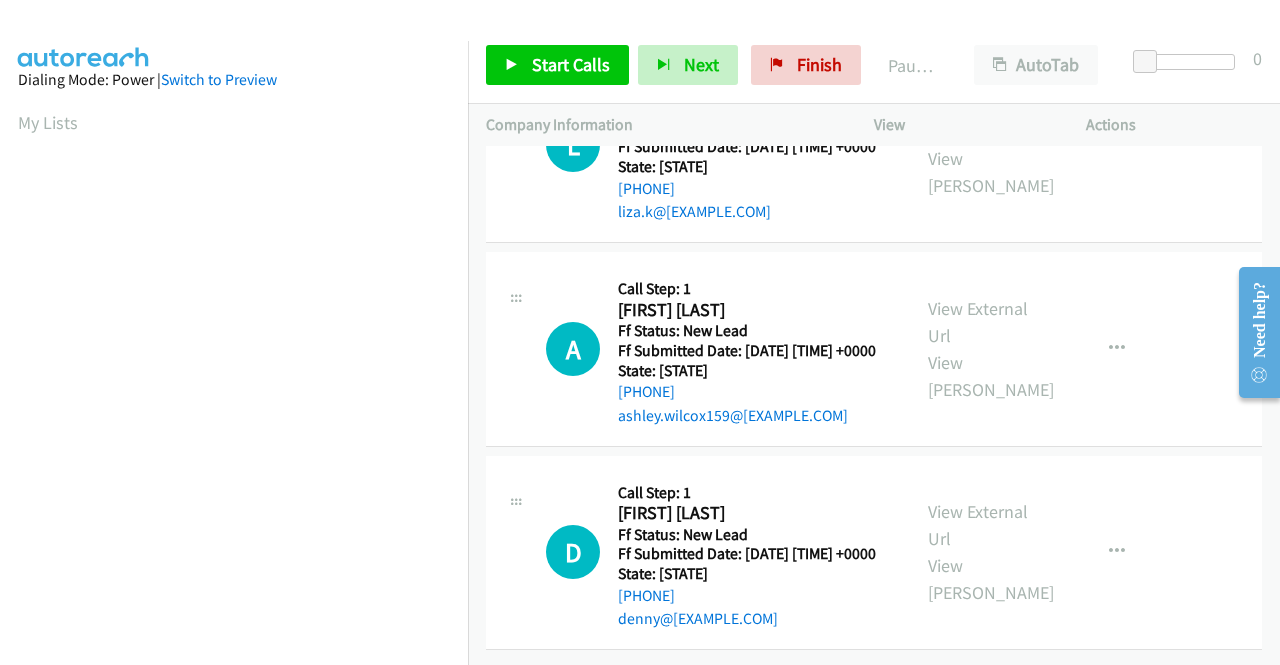 scroll, scrollTop: 600, scrollLeft: 0, axis: vertical 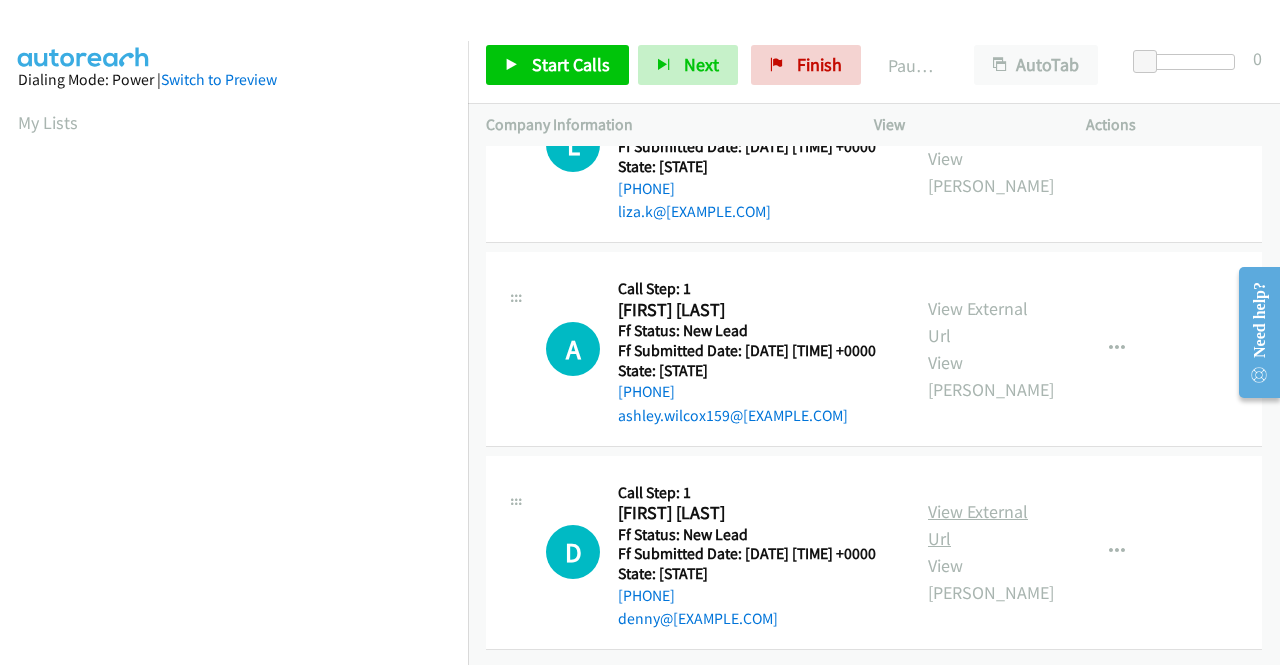 click on "View External Url" at bounding box center (978, 525) 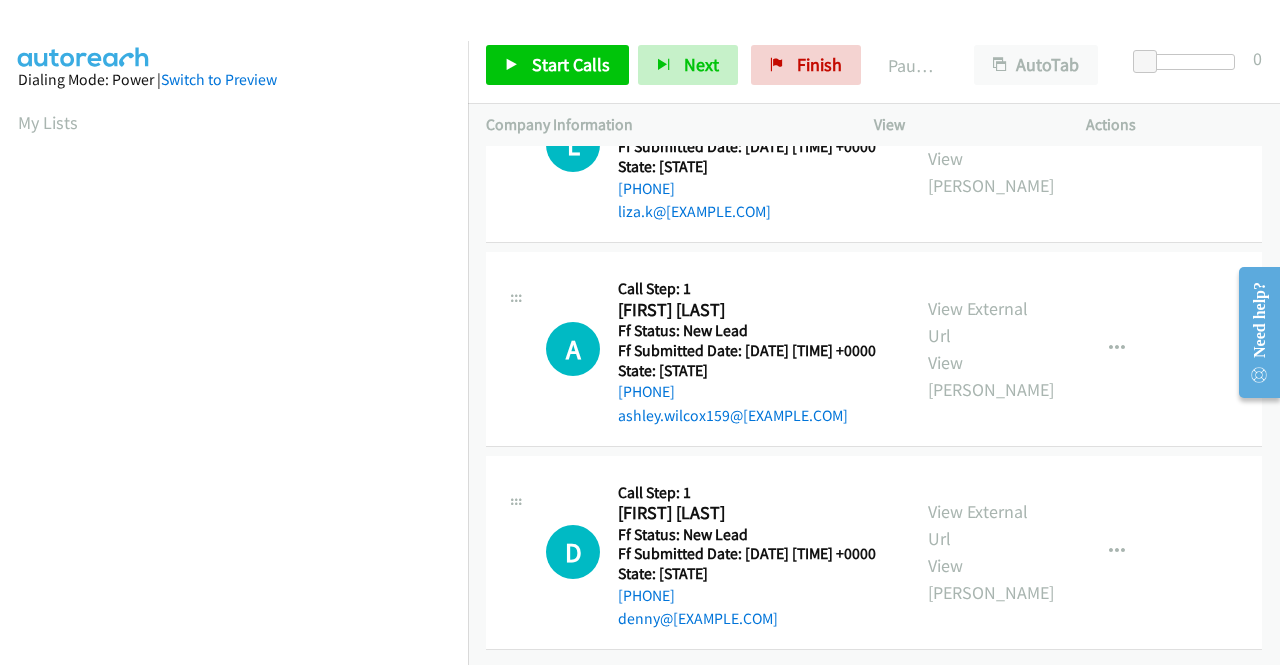 scroll, scrollTop: 620, scrollLeft: 0, axis: vertical 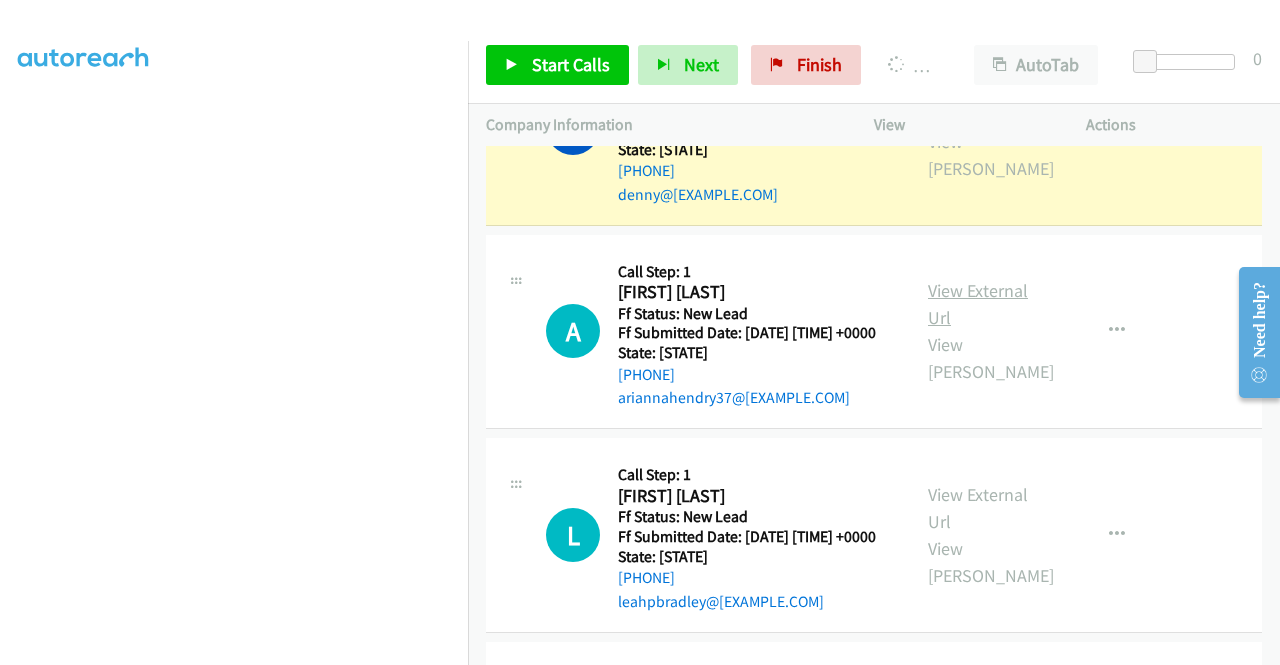 click on "View External Url" at bounding box center [978, 304] 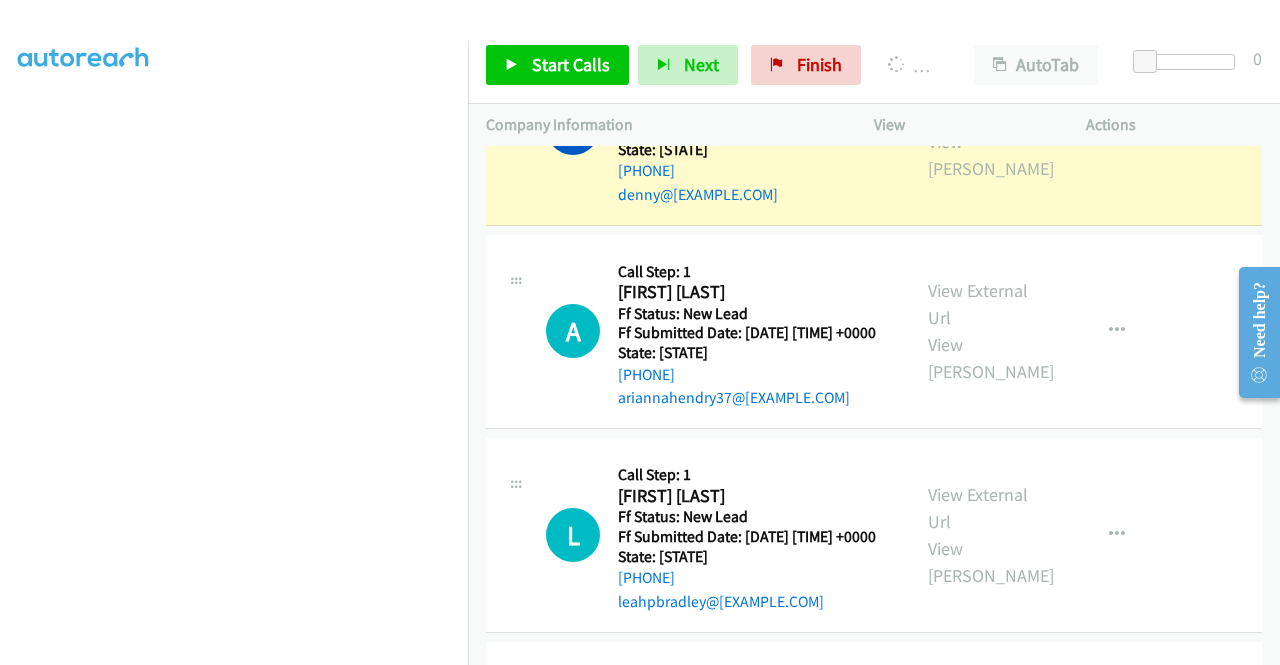 scroll, scrollTop: 1304, scrollLeft: 0, axis: vertical 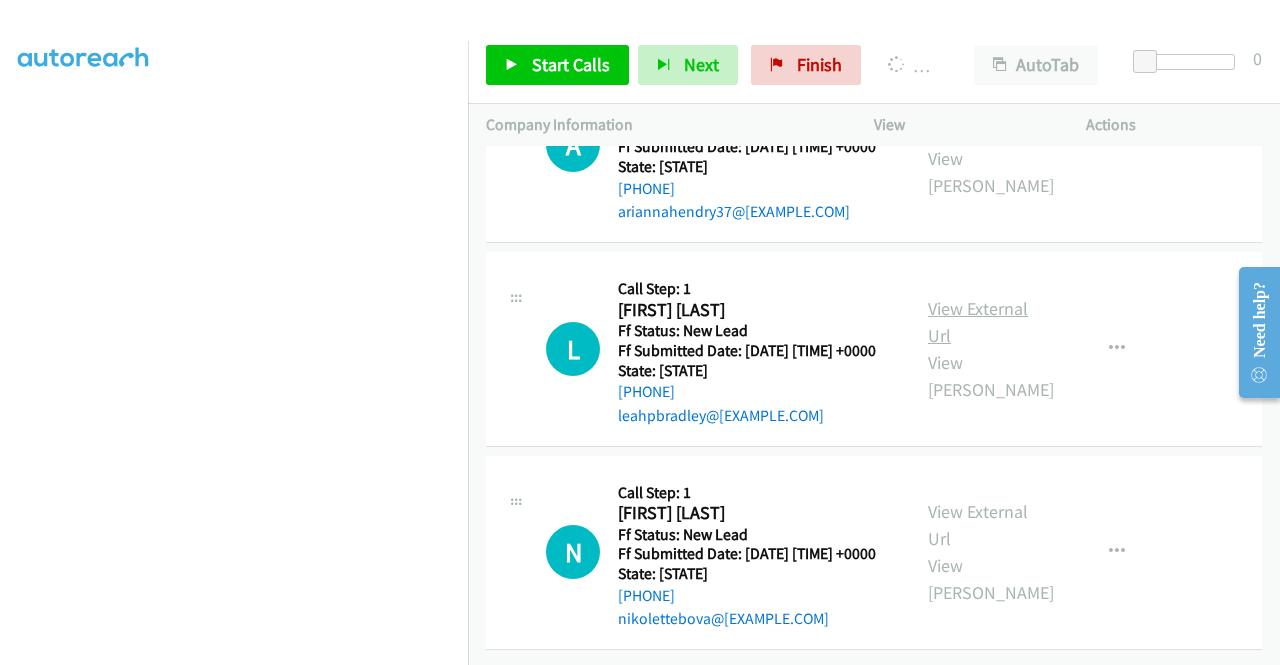 click on "View External Url" at bounding box center (978, 322) 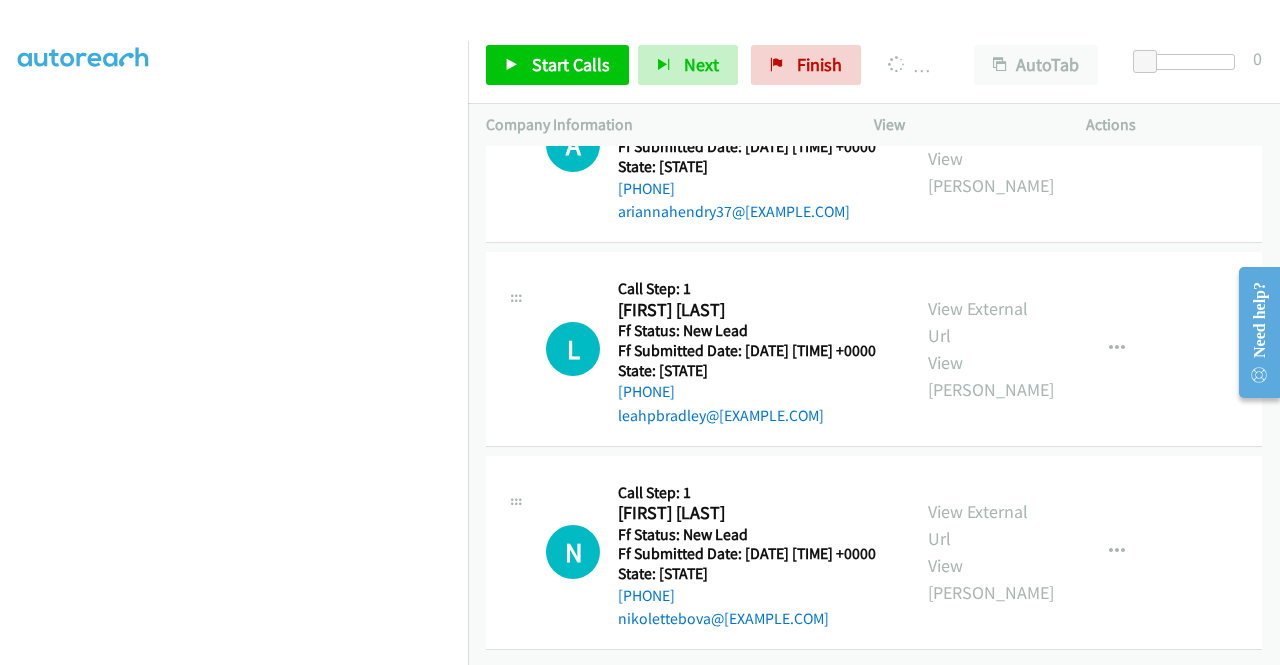 scroll, scrollTop: 1458, scrollLeft: 0, axis: vertical 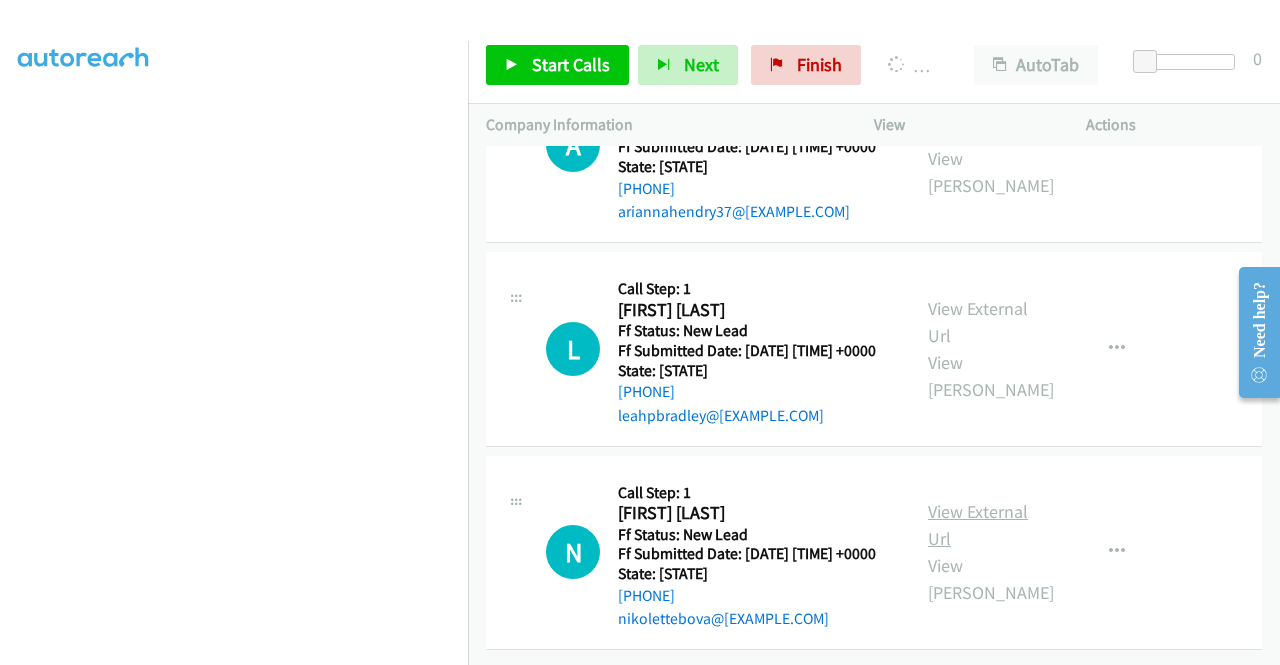 click on "View External Url" at bounding box center (978, 525) 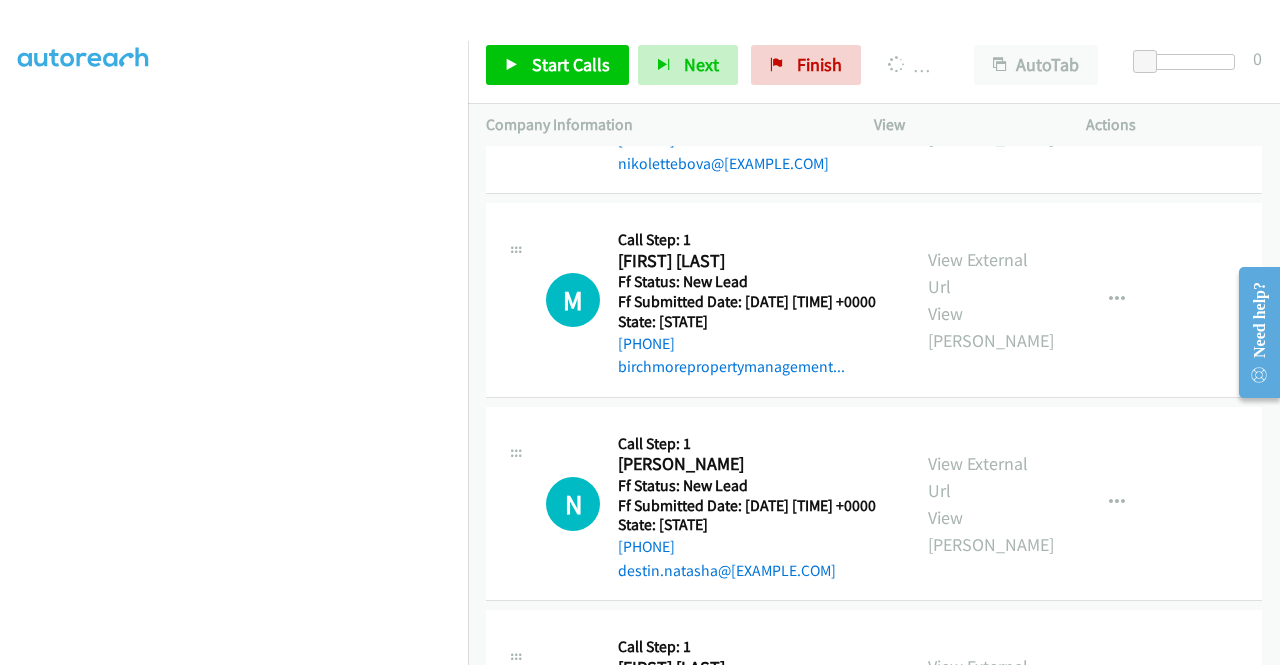 scroll, scrollTop: 1800, scrollLeft: 0, axis: vertical 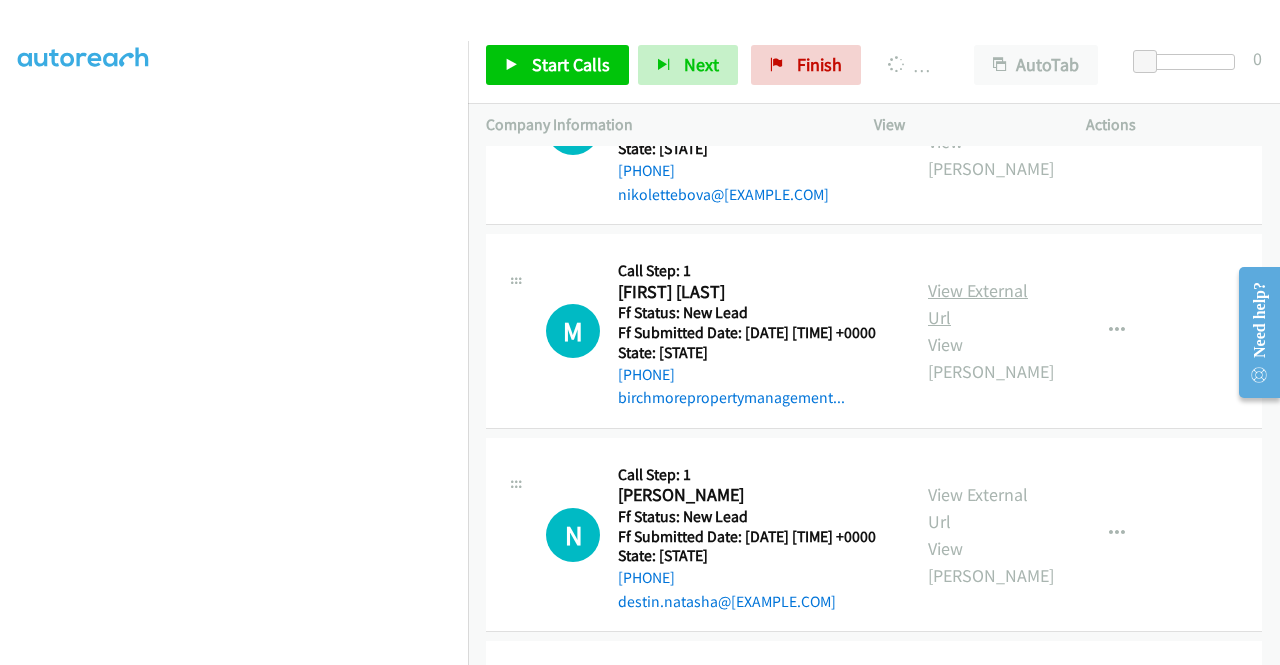 click on "View External Url" at bounding box center [978, 304] 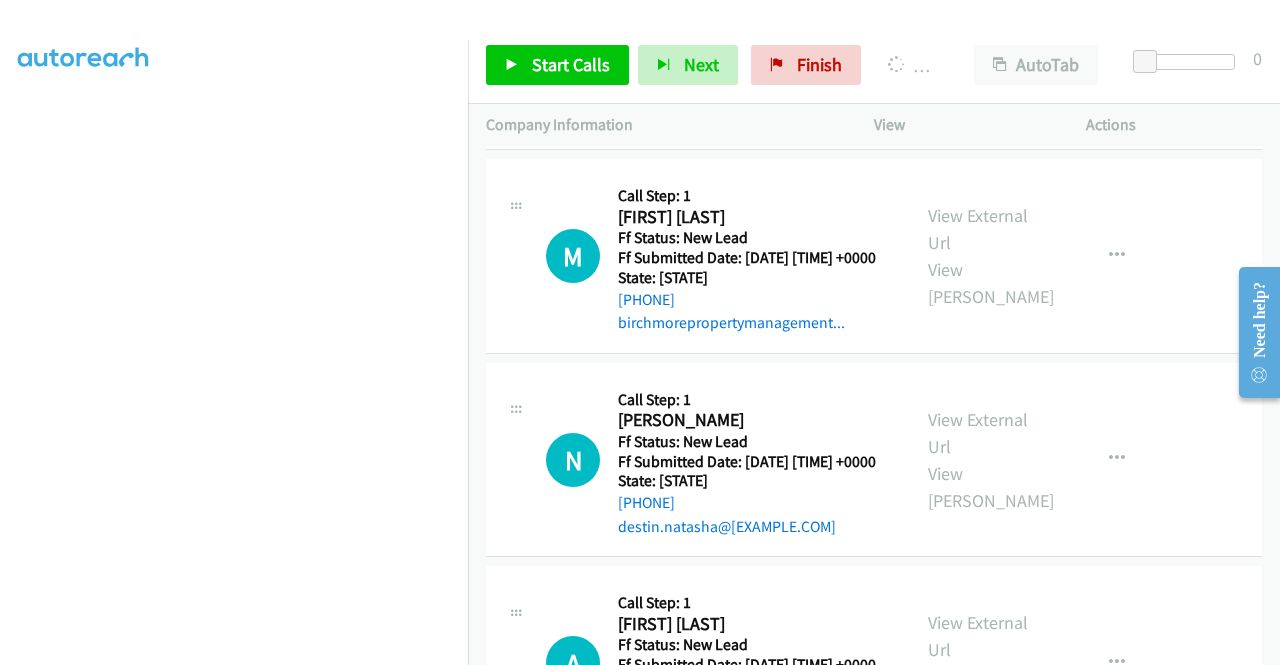 scroll, scrollTop: 2000, scrollLeft: 0, axis: vertical 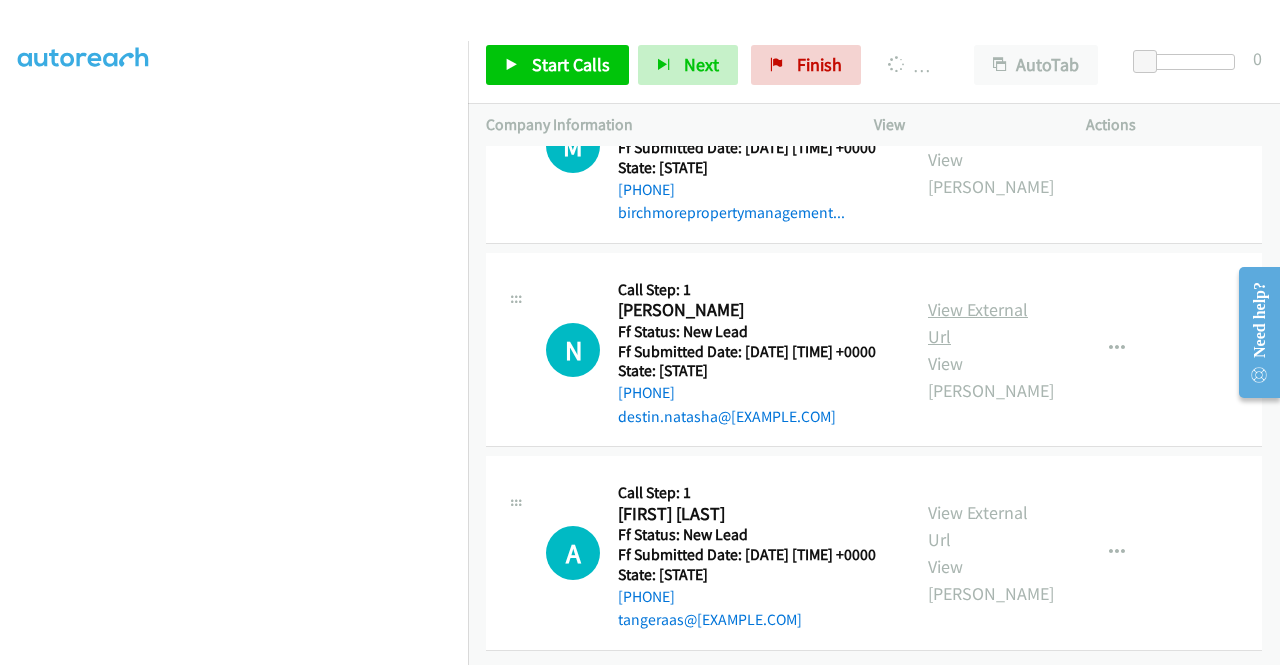 click on "View External Url" at bounding box center [978, 323] 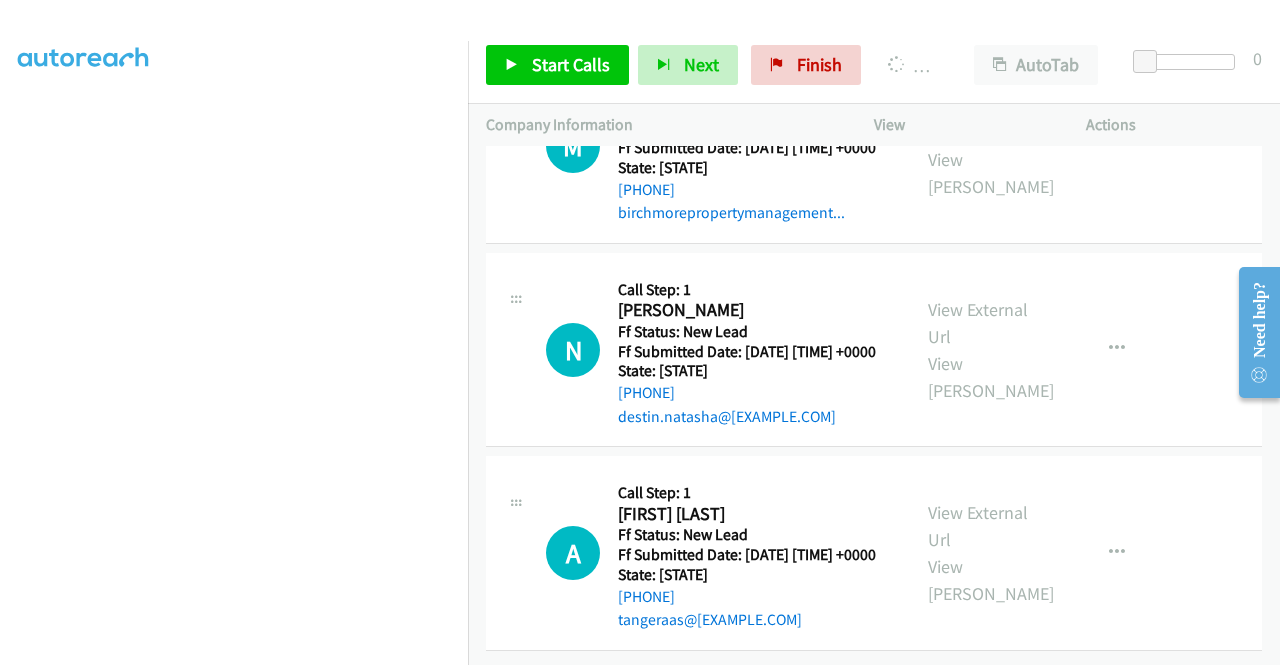scroll, scrollTop: 2200, scrollLeft: 0, axis: vertical 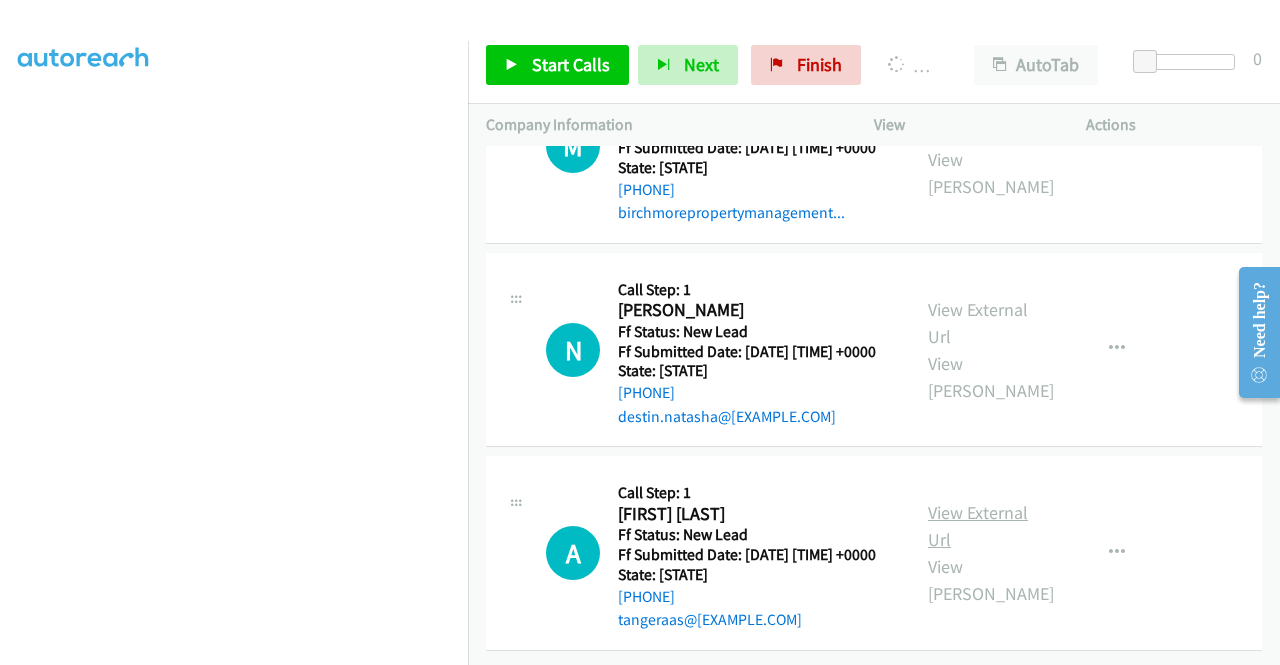 click on "View External Url" at bounding box center [978, 526] 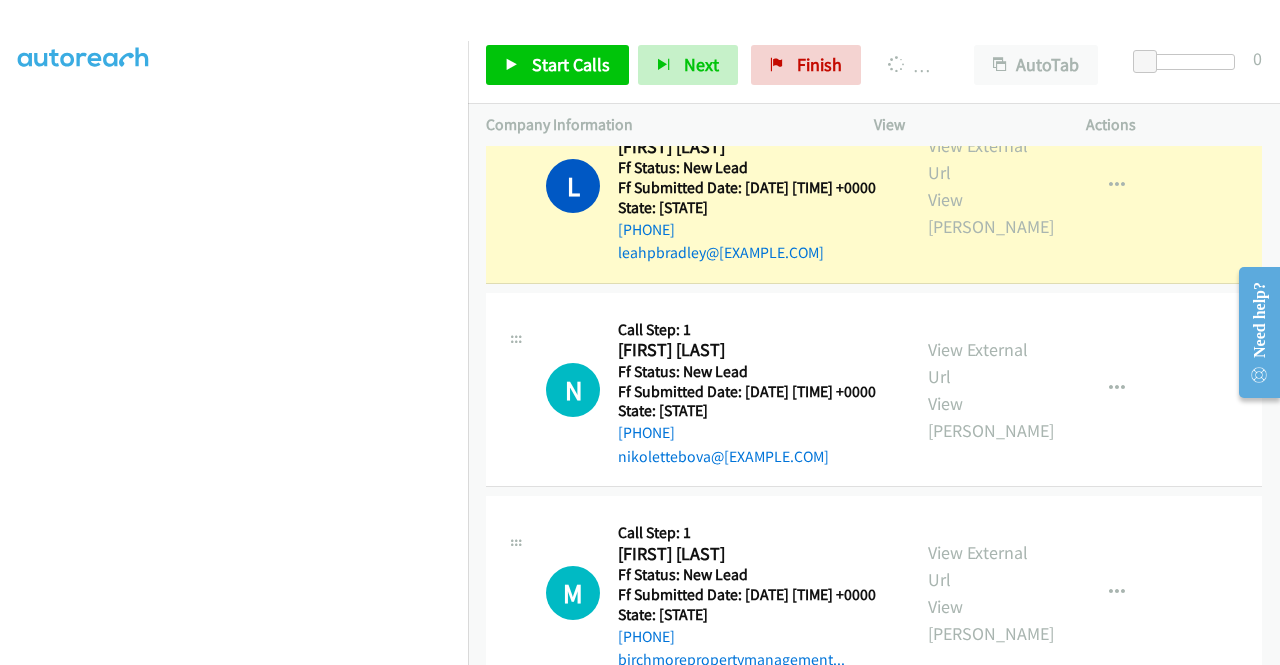 scroll, scrollTop: 1411, scrollLeft: 0, axis: vertical 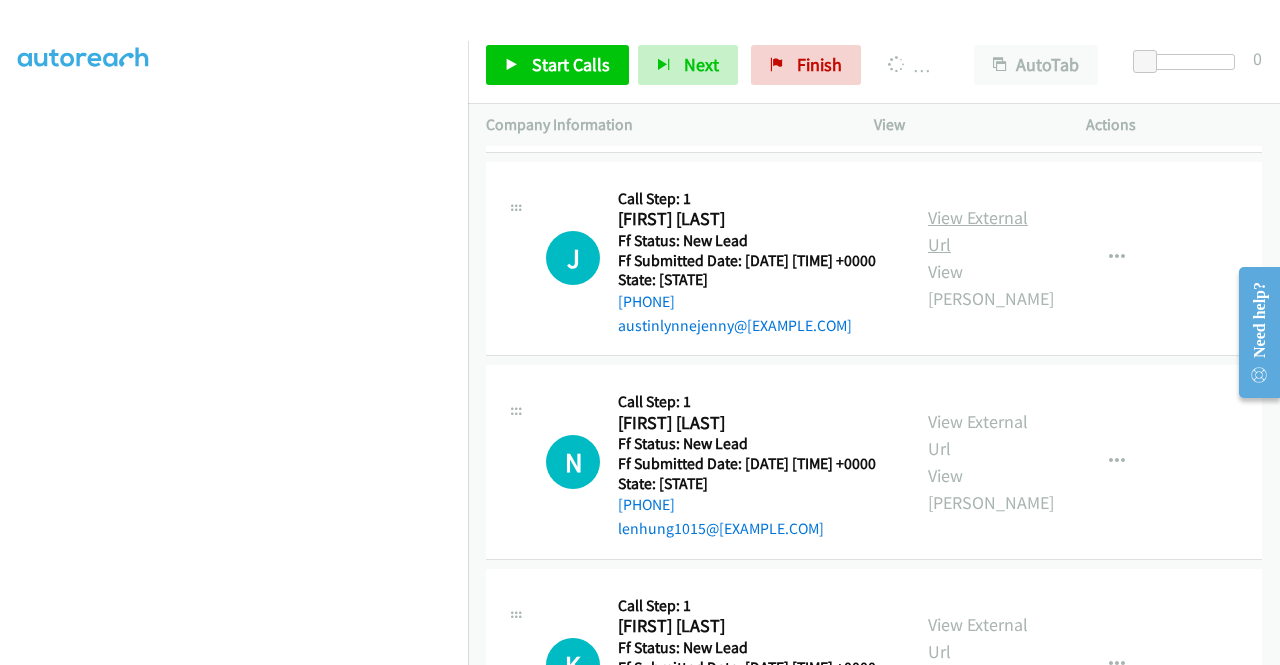click on "View External Url" at bounding box center [978, 231] 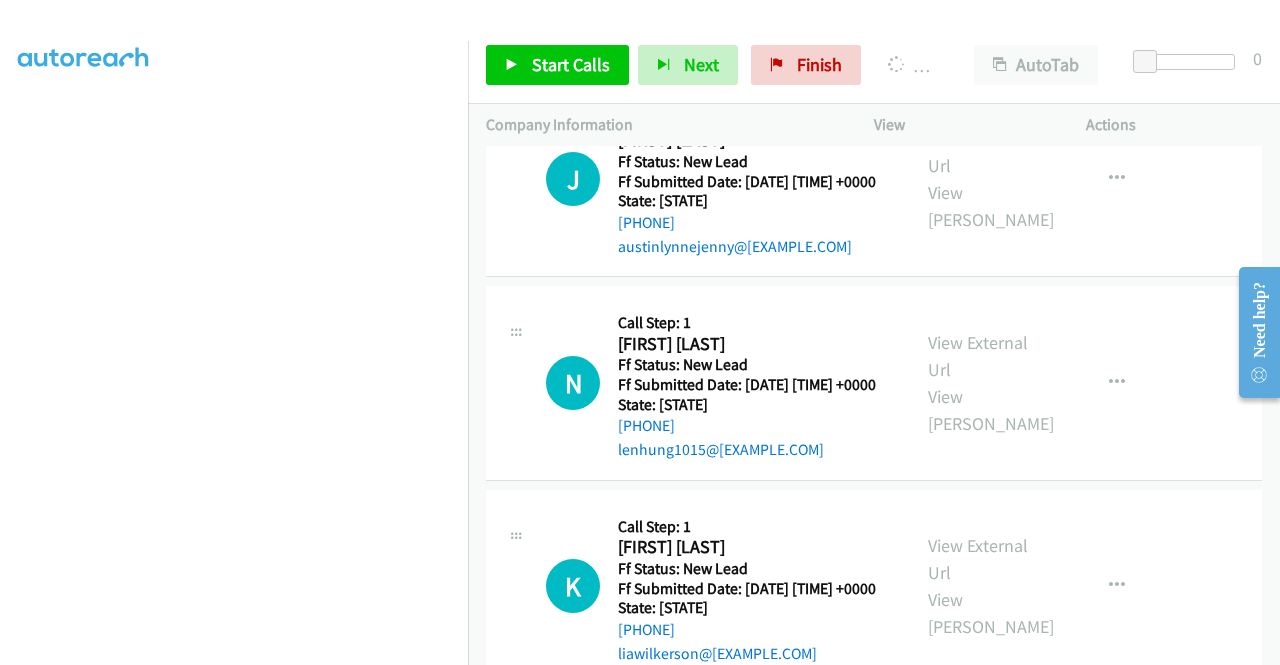 scroll, scrollTop: 2811, scrollLeft: 0, axis: vertical 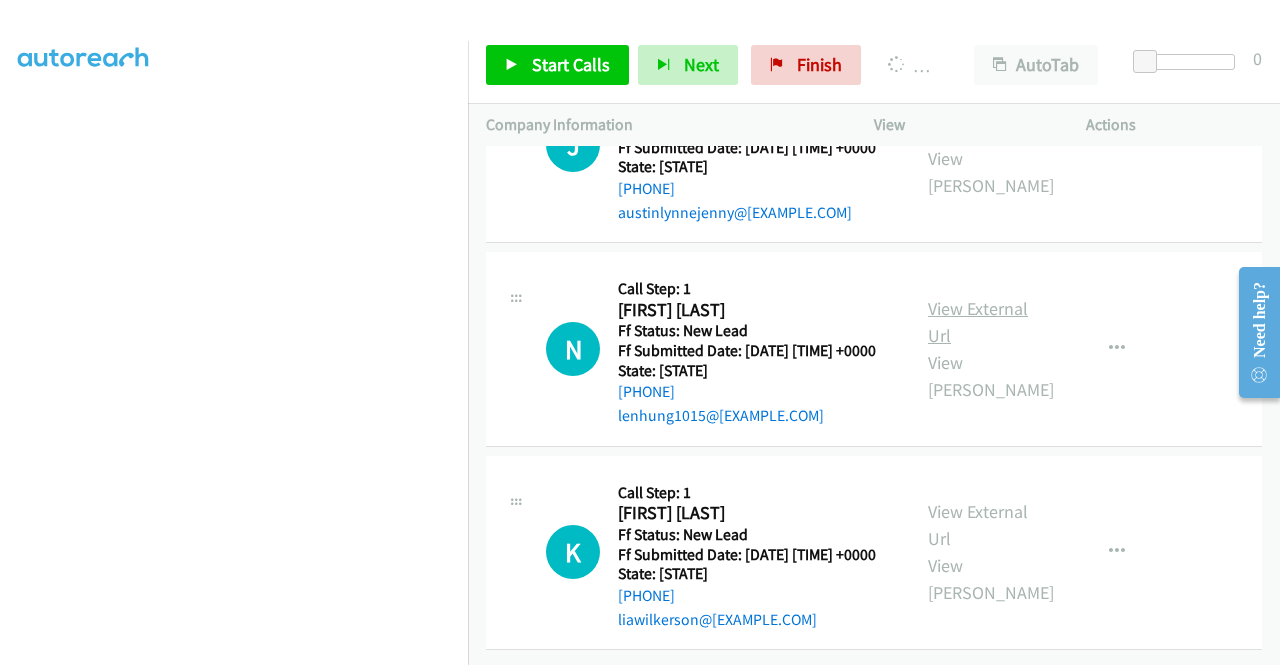 click on "View External Url" at bounding box center (978, 322) 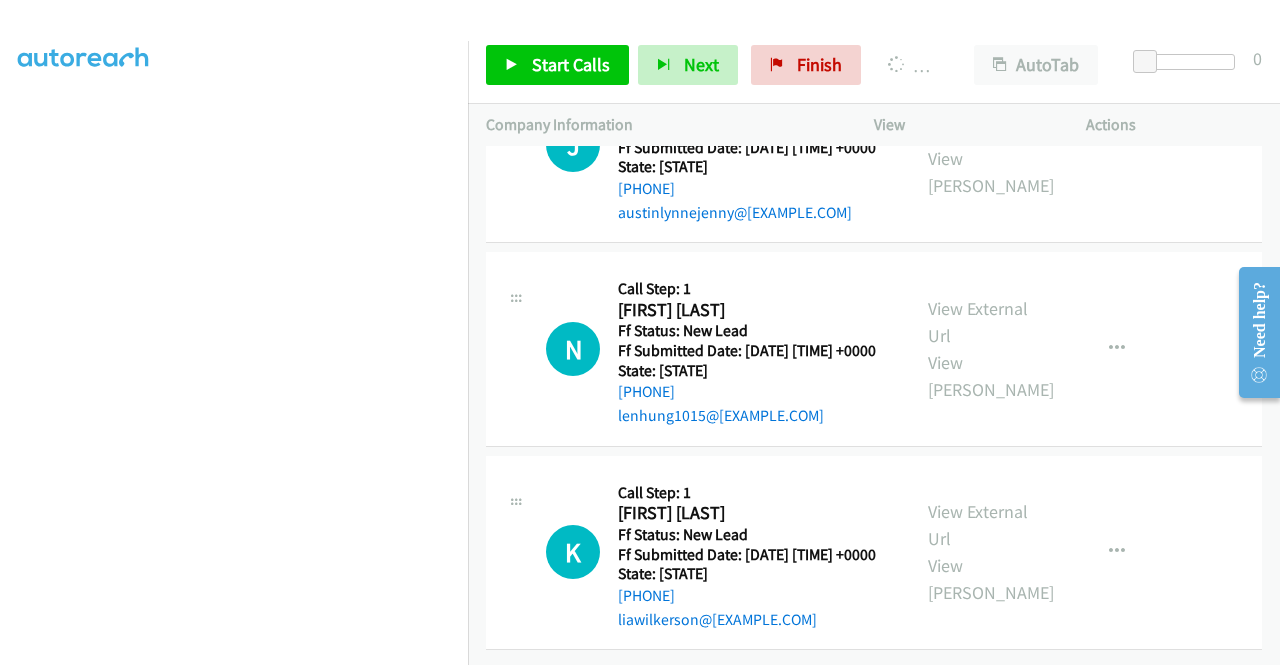 scroll, scrollTop: 3006, scrollLeft: 0, axis: vertical 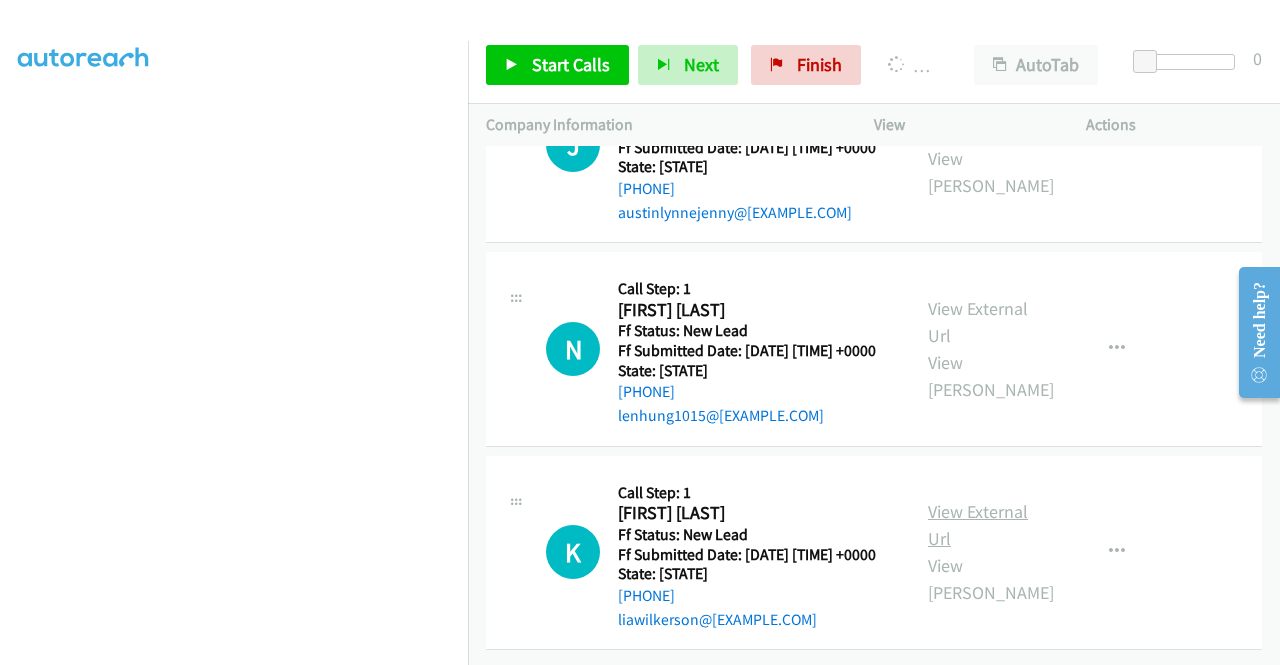 click on "View External Url" at bounding box center (978, 525) 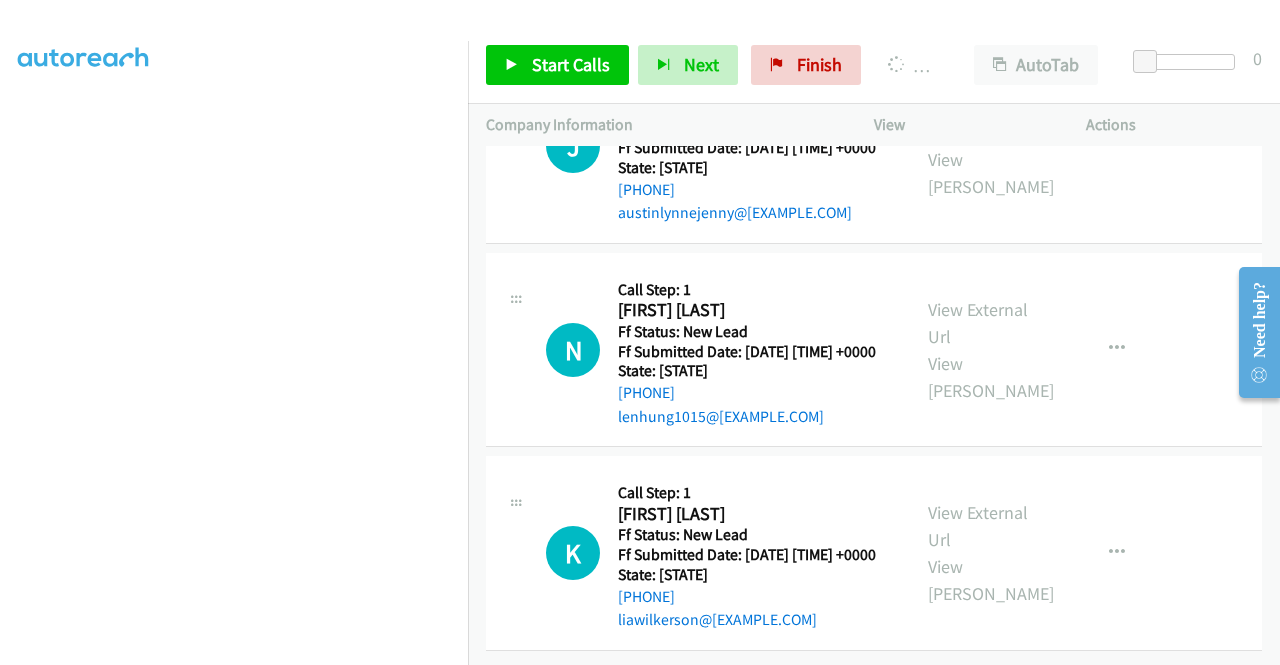 scroll, scrollTop: 0, scrollLeft: 0, axis: both 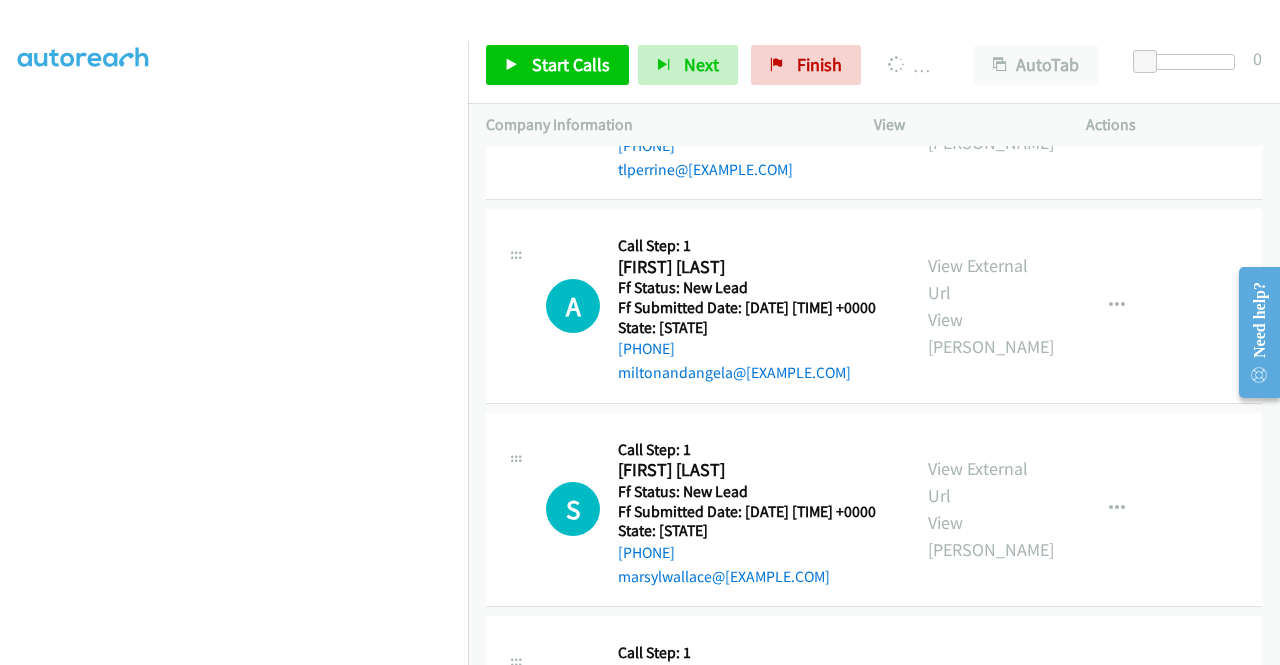click on "View External Url" at bounding box center [978, 75] 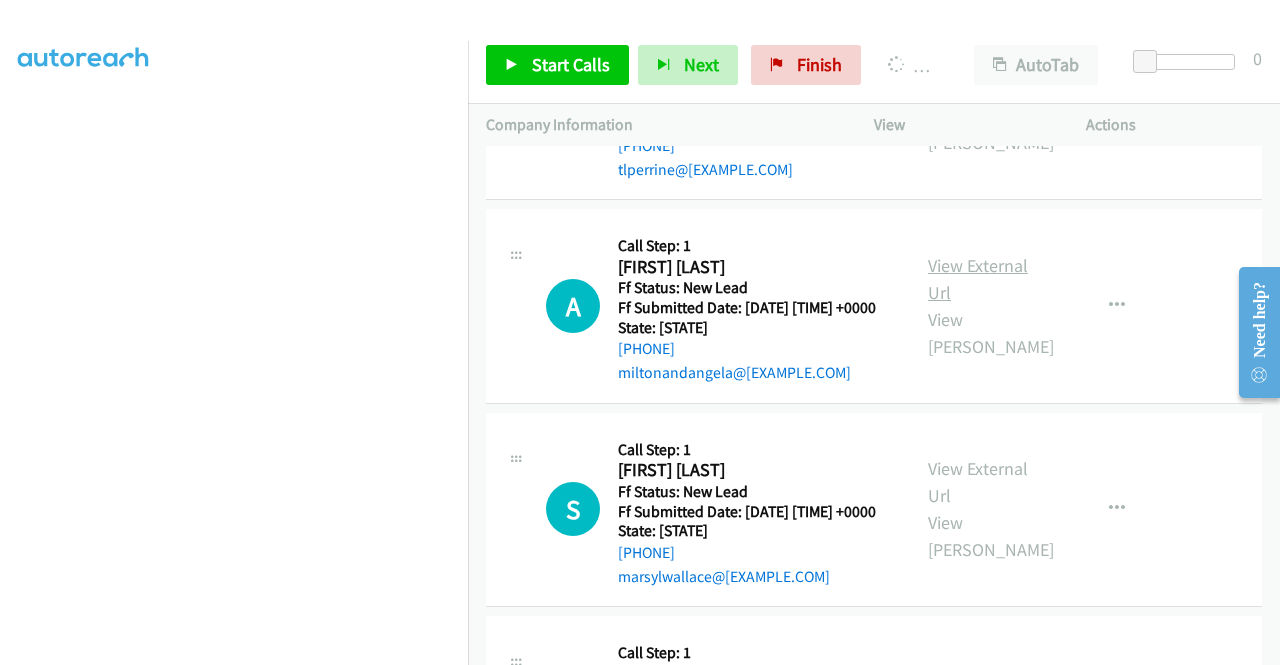 click on "View External Url" at bounding box center (978, 279) 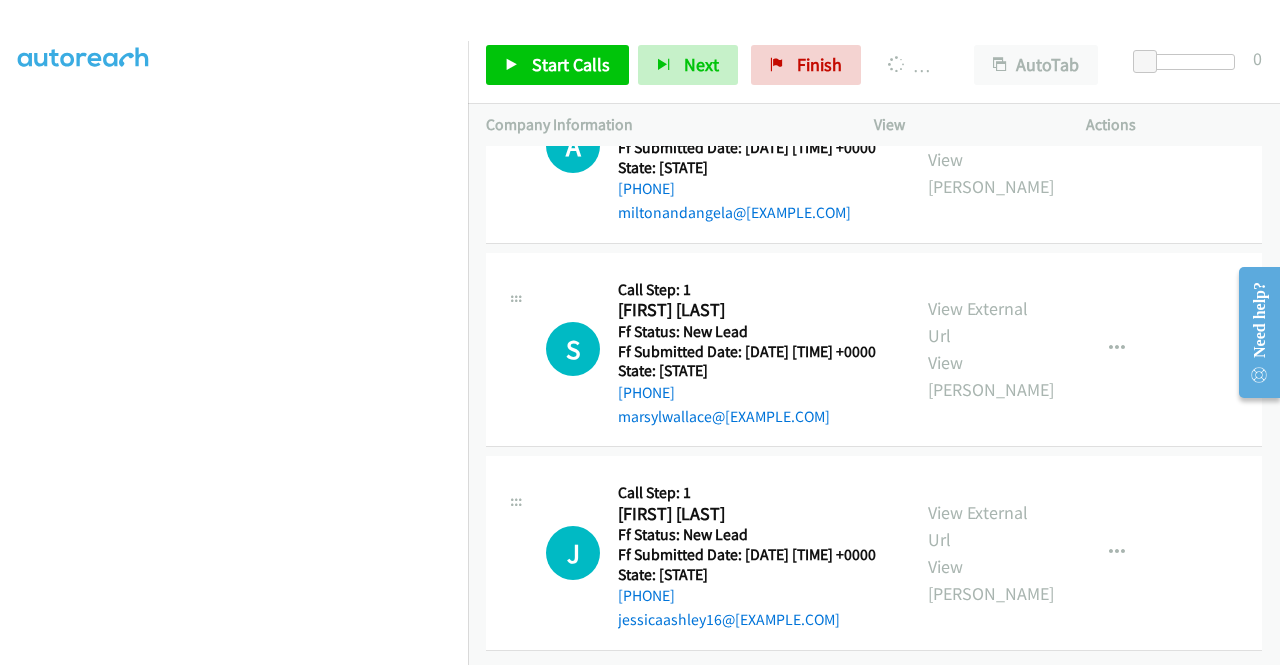 scroll, scrollTop: 3948, scrollLeft: 0, axis: vertical 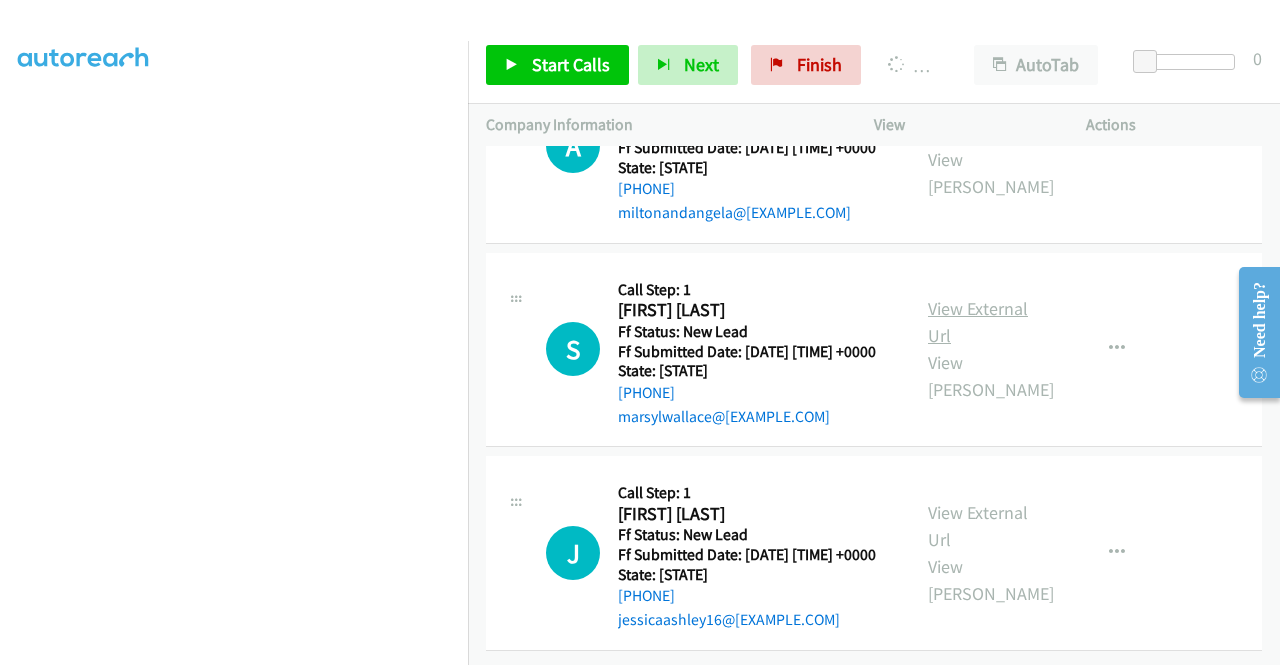 click on "View External Url" at bounding box center (978, 322) 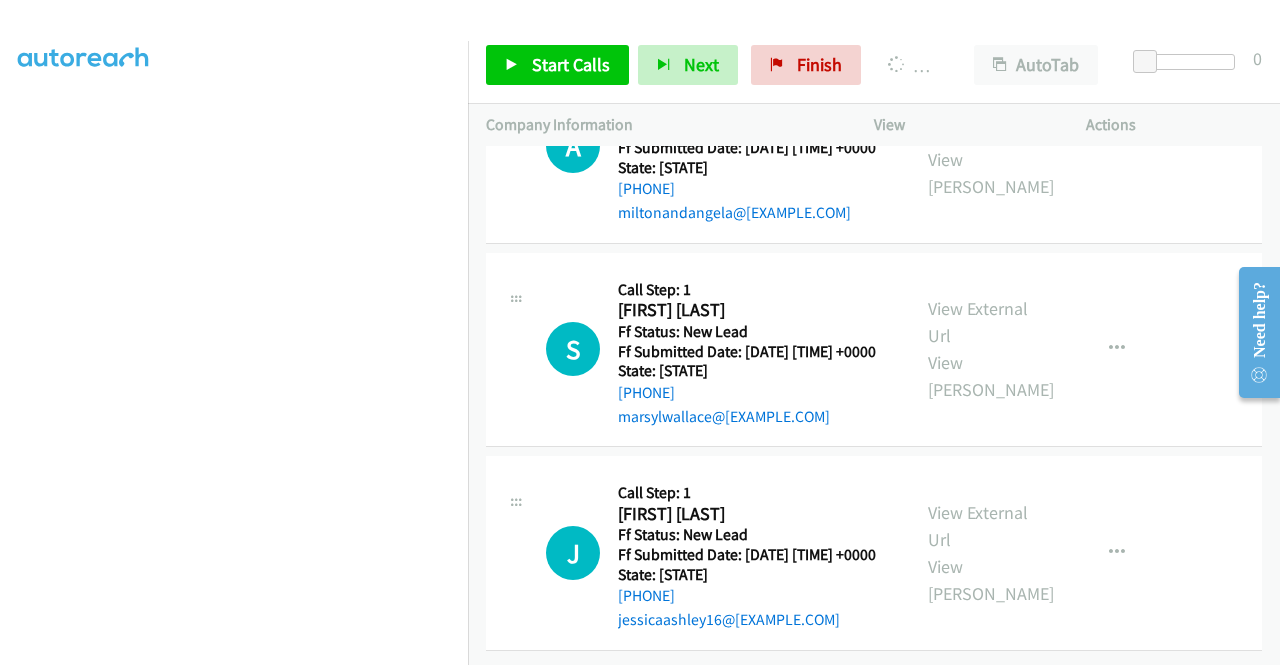 scroll, scrollTop: 4067, scrollLeft: 0, axis: vertical 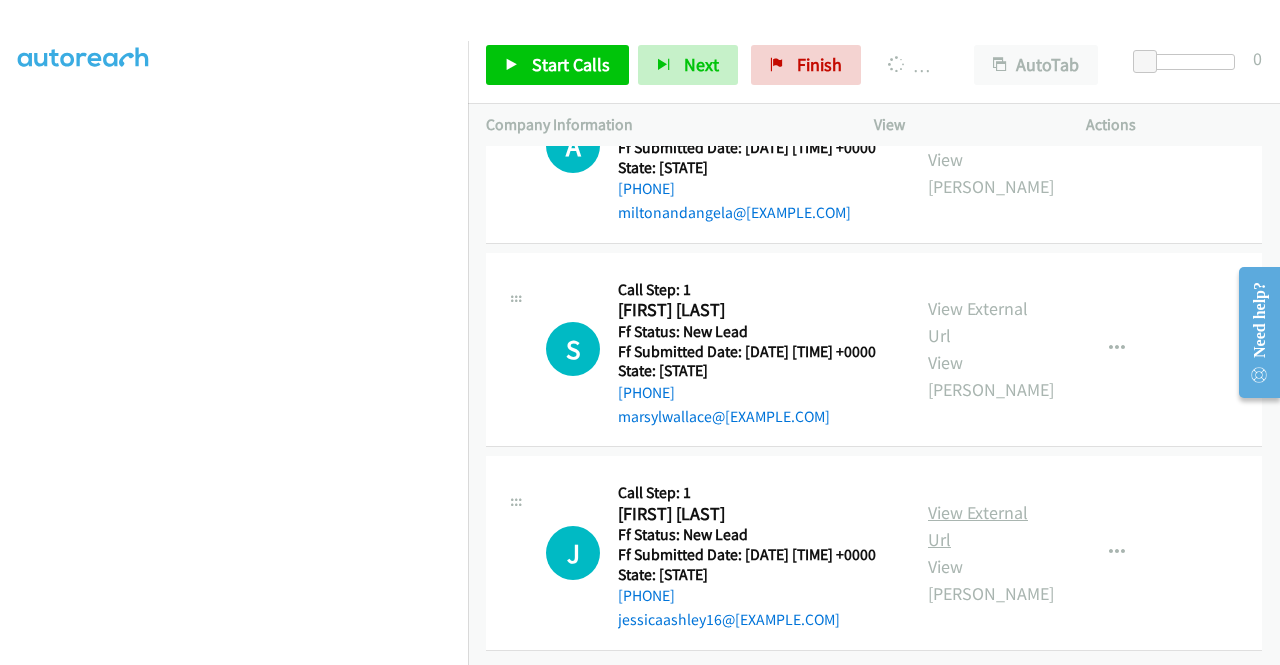 click on "View External Url" at bounding box center (978, 526) 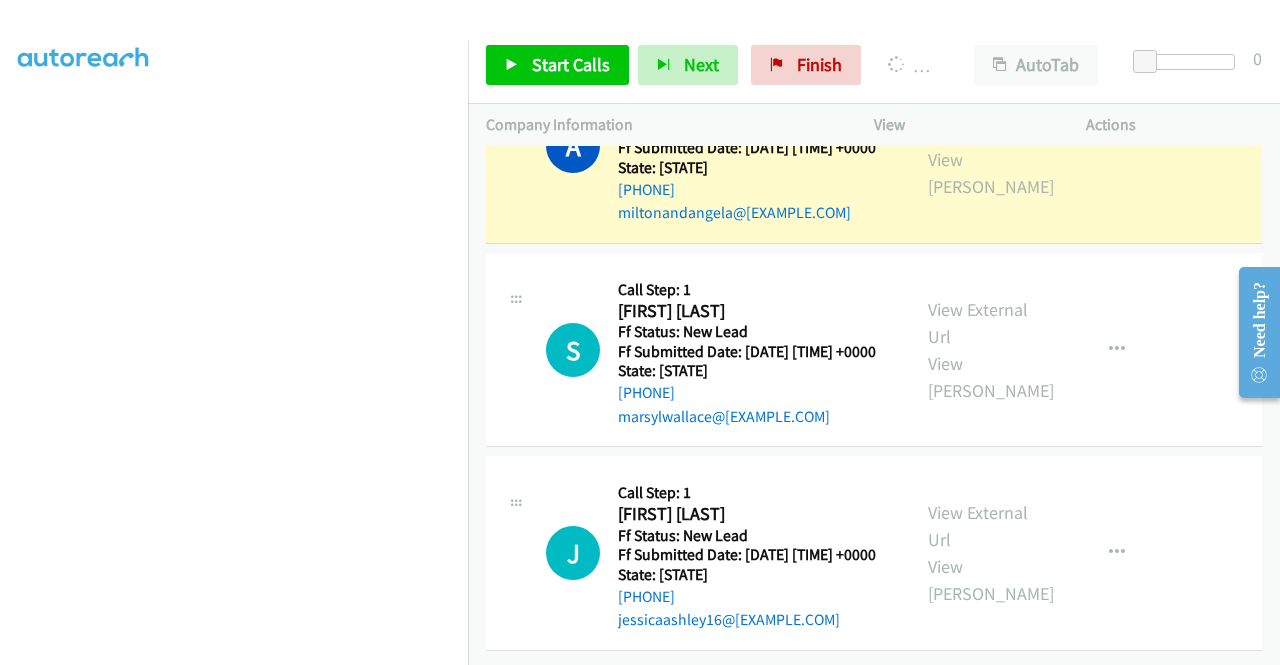 scroll, scrollTop: 4152, scrollLeft: 0, axis: vertical 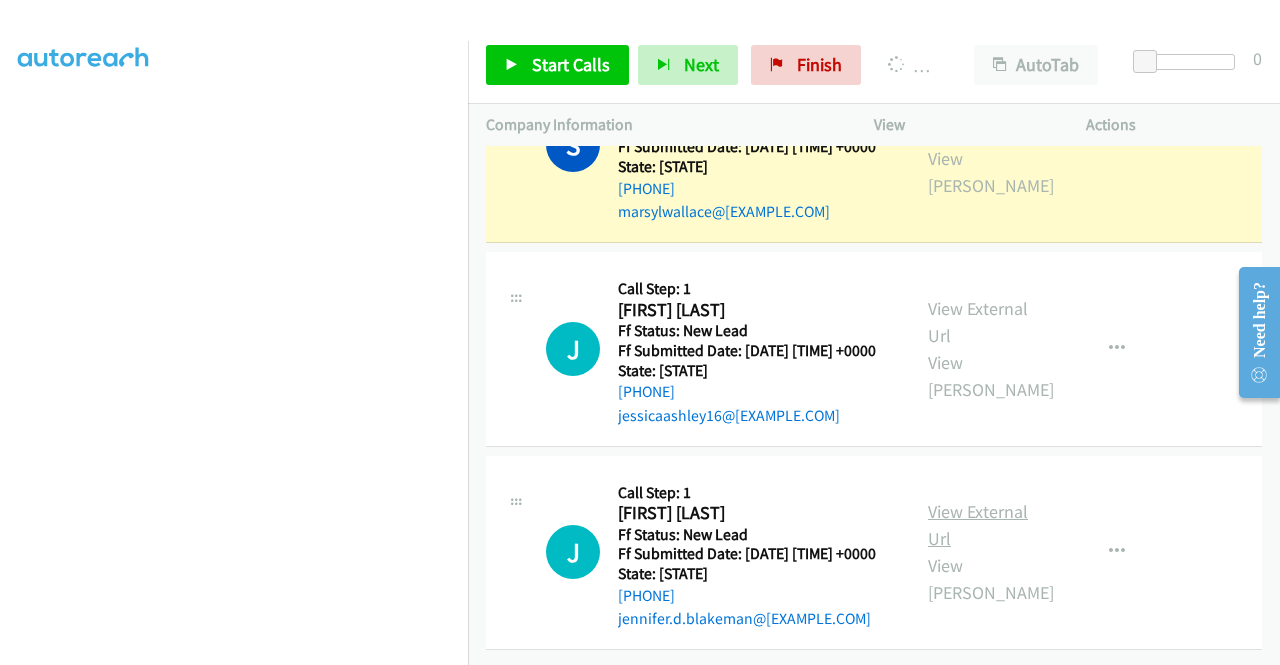 click on "View External Url" at bounding box center (978, 525) 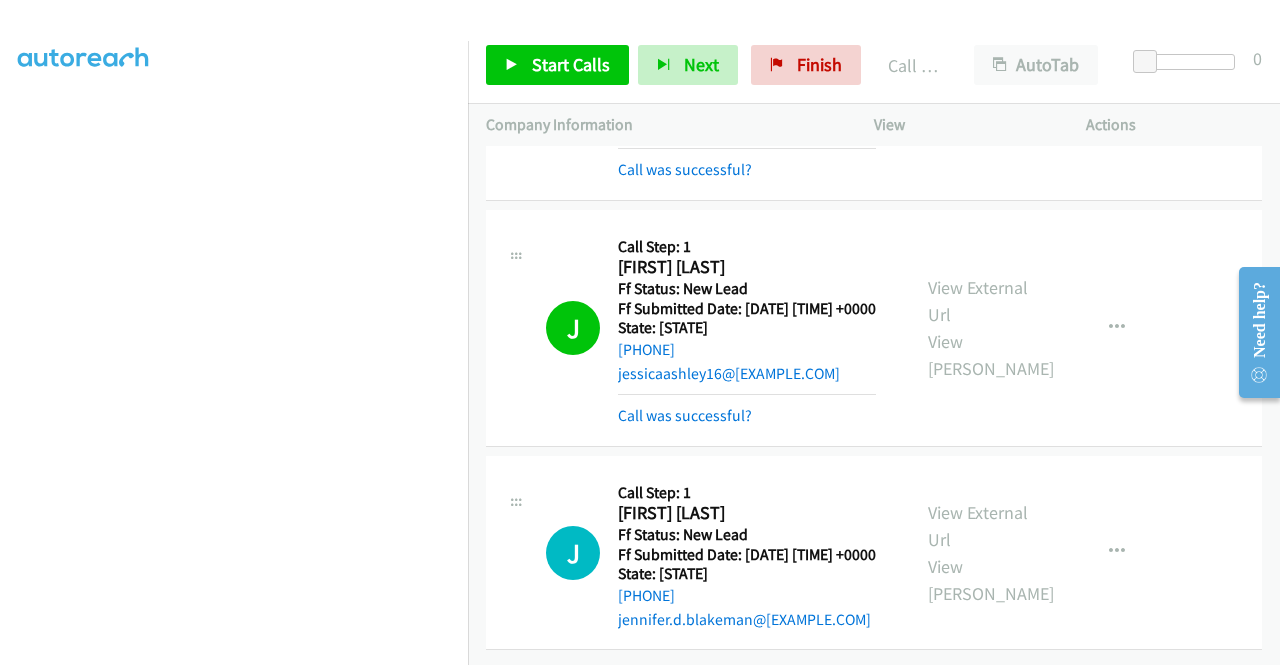 scroll, scrollTop: 4501, scrollLeft: 0, axis: vertical 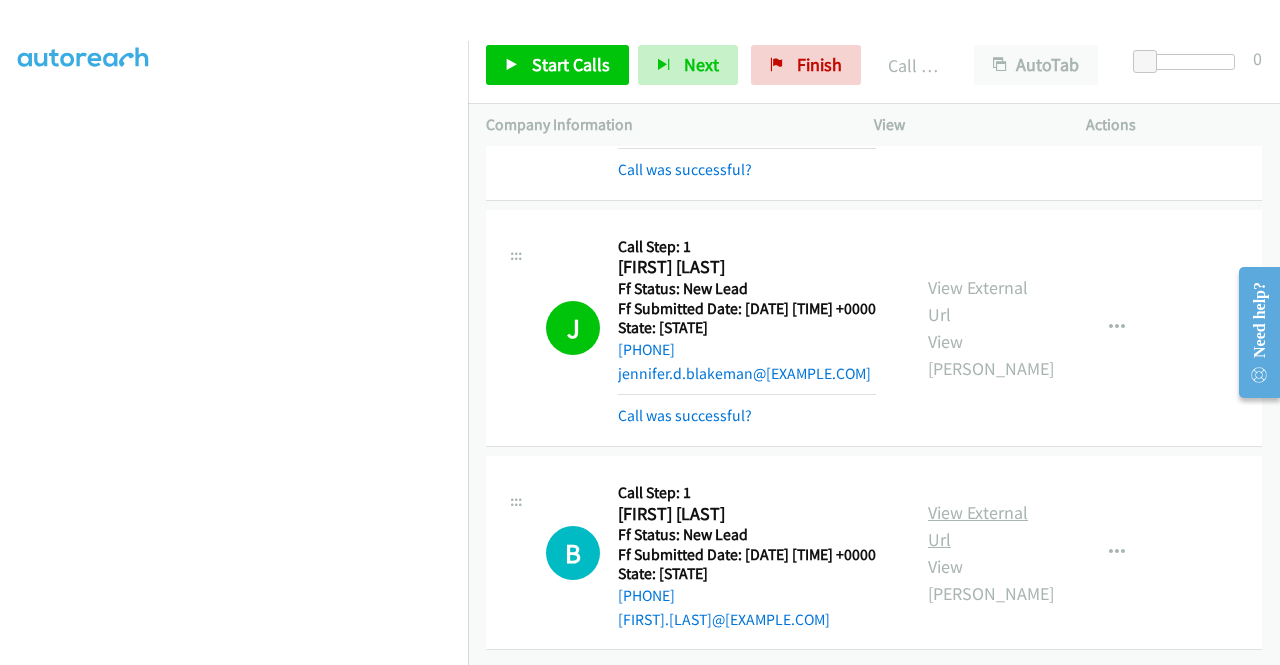 click on "View External Url" at bounding box center [978, 526] 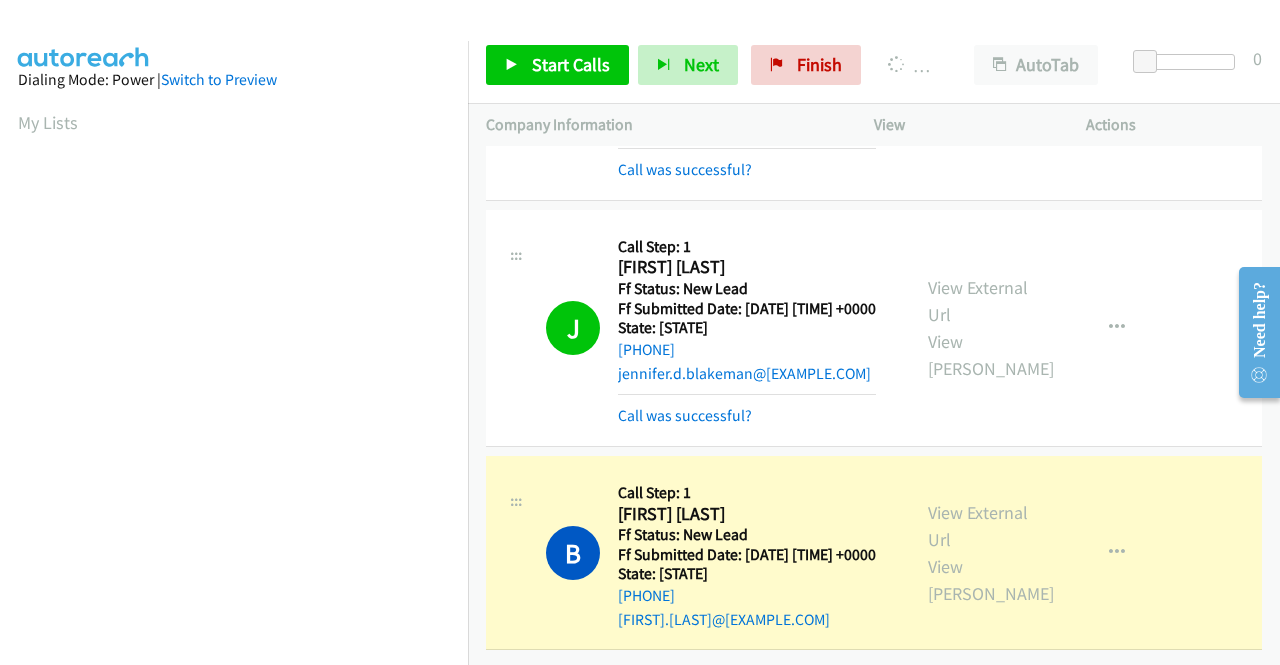scroll, scrollTop: 456, scrollLeft: 0, axis: vertical 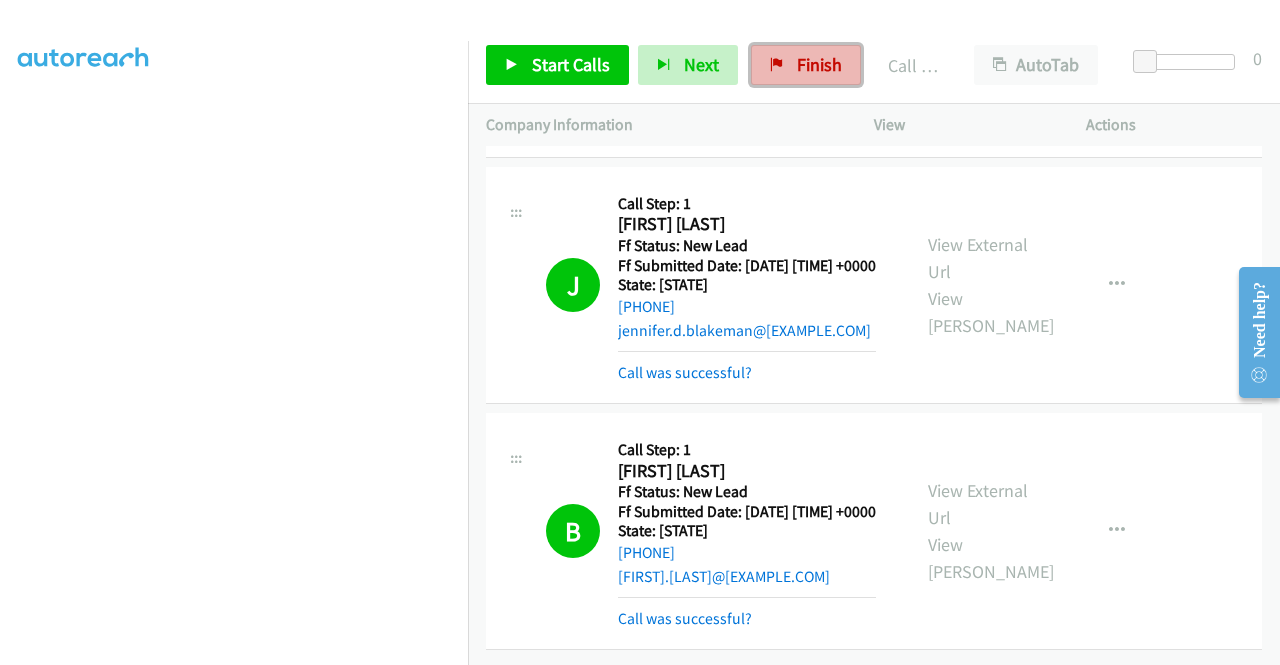 click on "Finish" at bounding box center (806, 65) 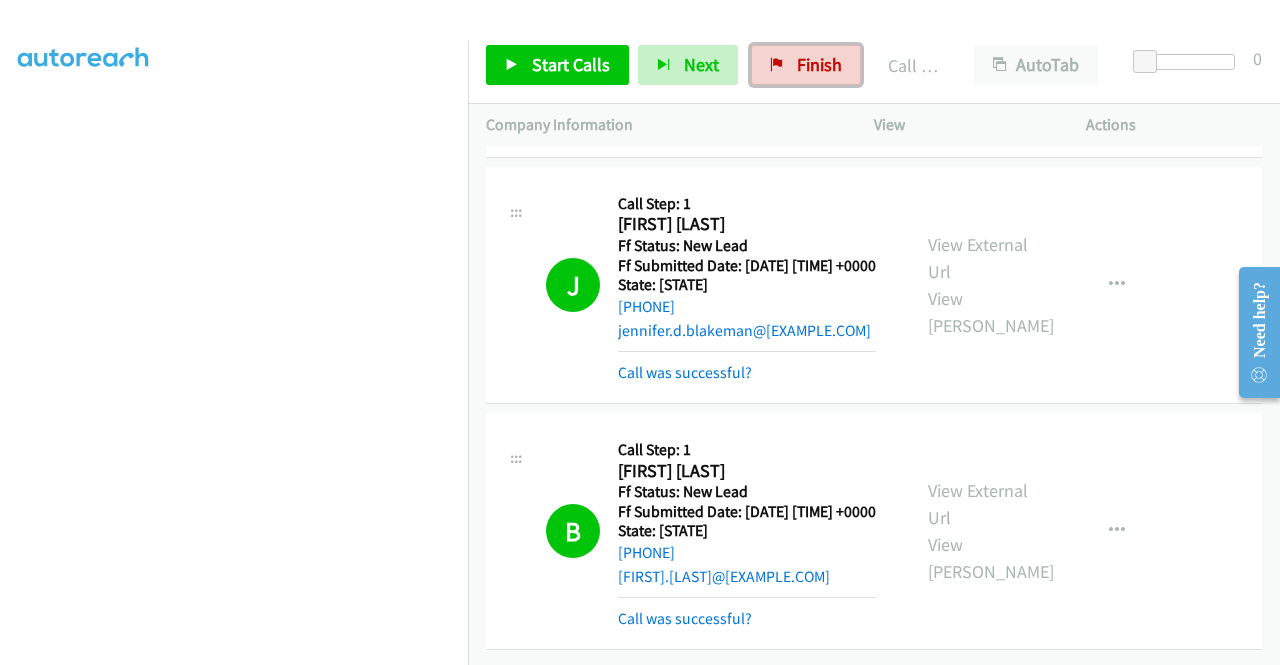 scroll, scrollTop: 4899, scrollLeft: 0, axis: vertical 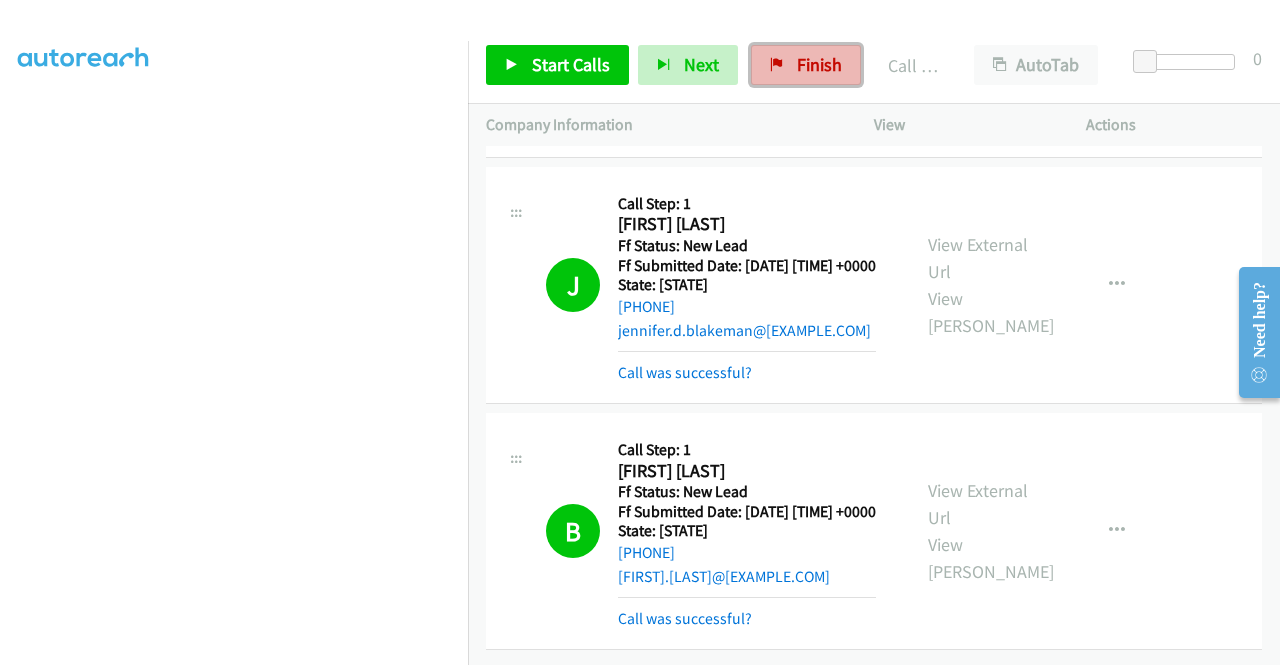click on "Finish" at bounding box center [819, 64] 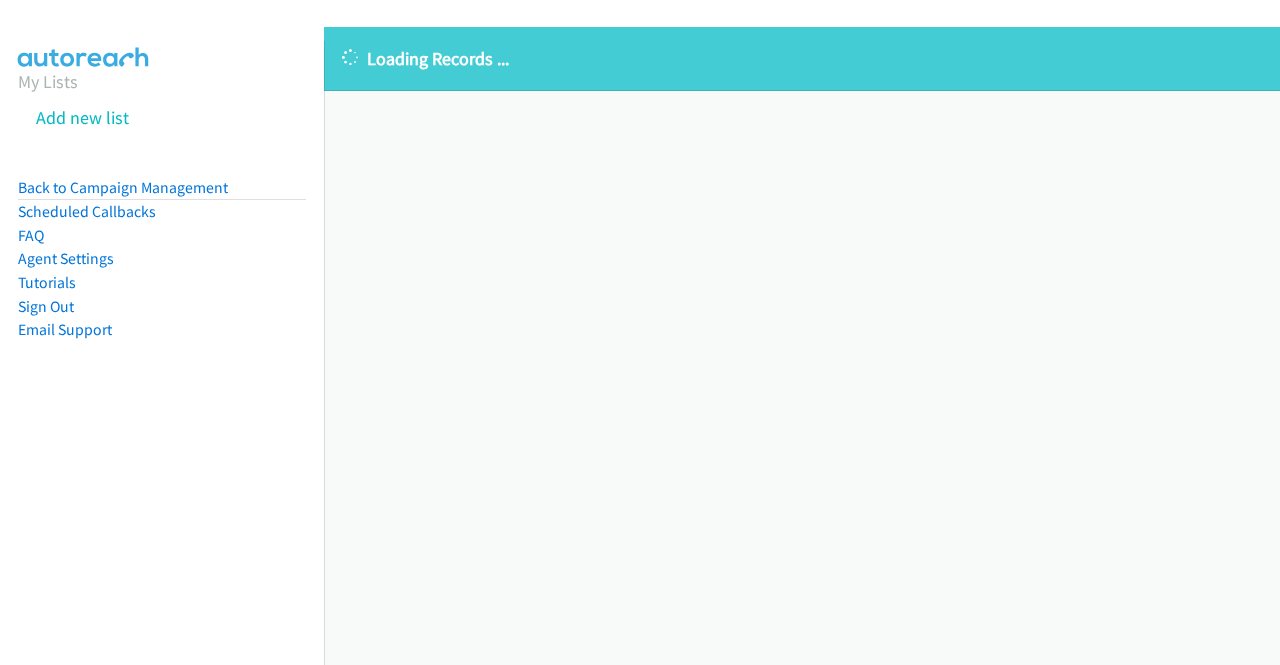 scroll, scrollTop: 0, scrollLeft: 0, axis: both 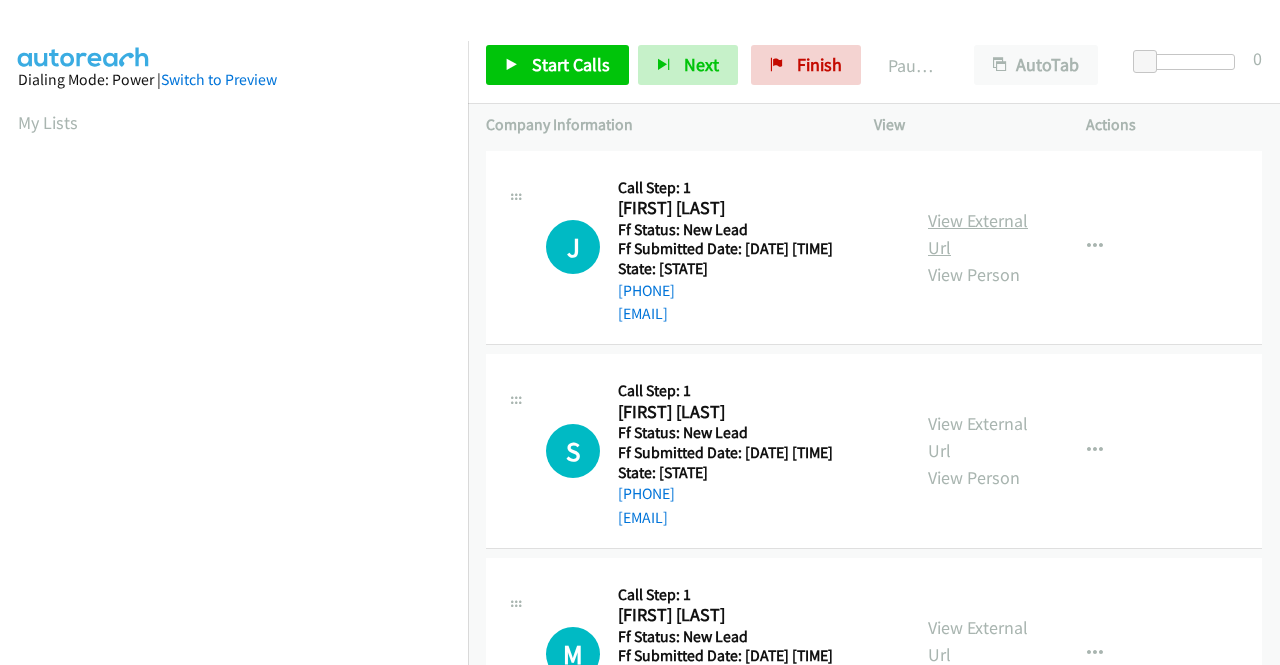 click on "View External Url" at bounding box center (978, 234) 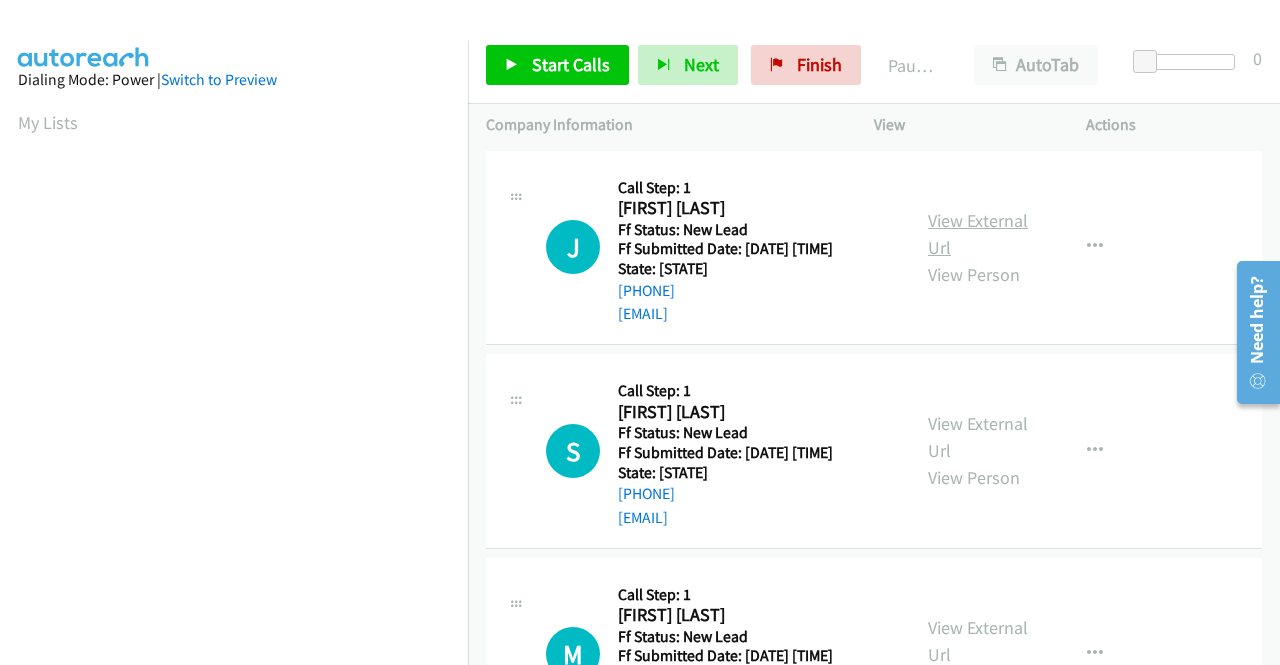 scroll, scrollTop: 0, scrollLeft: 0, axis: both 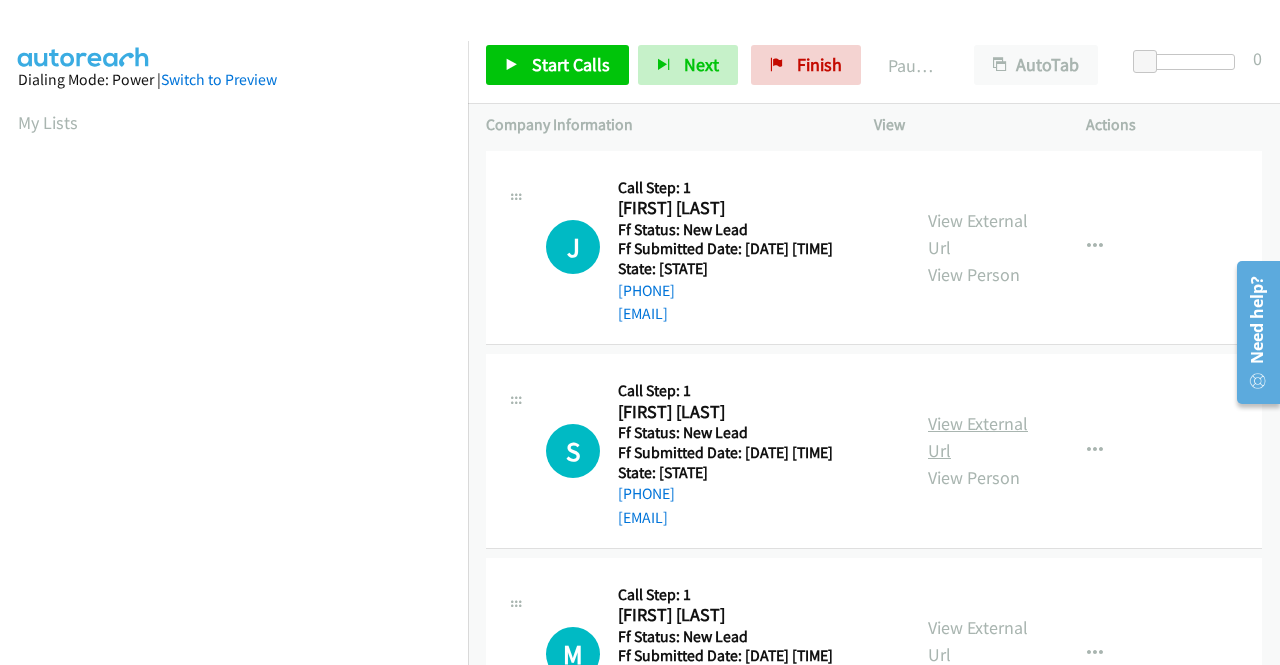 click on "View External Url" at bounding box center [978, 437] 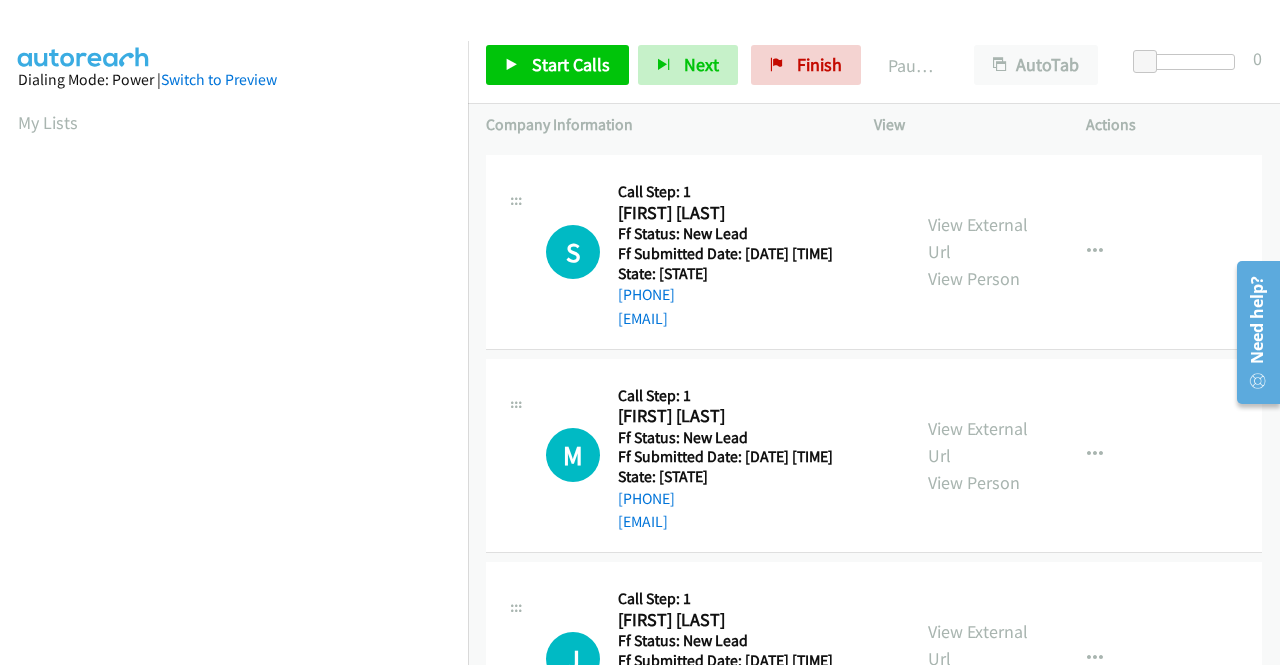 scroll, scrollTop: 200, scrollLeft: 0, axis: vertical 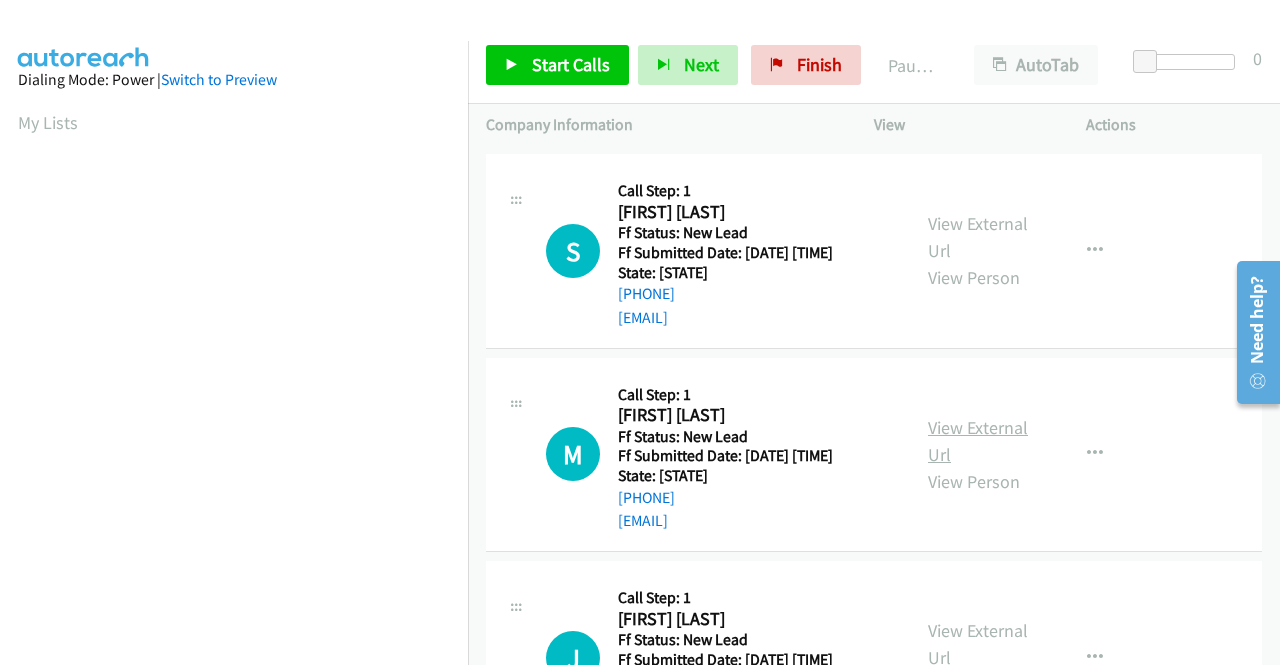 click on "View External Url" at bounding box center (978, 441) 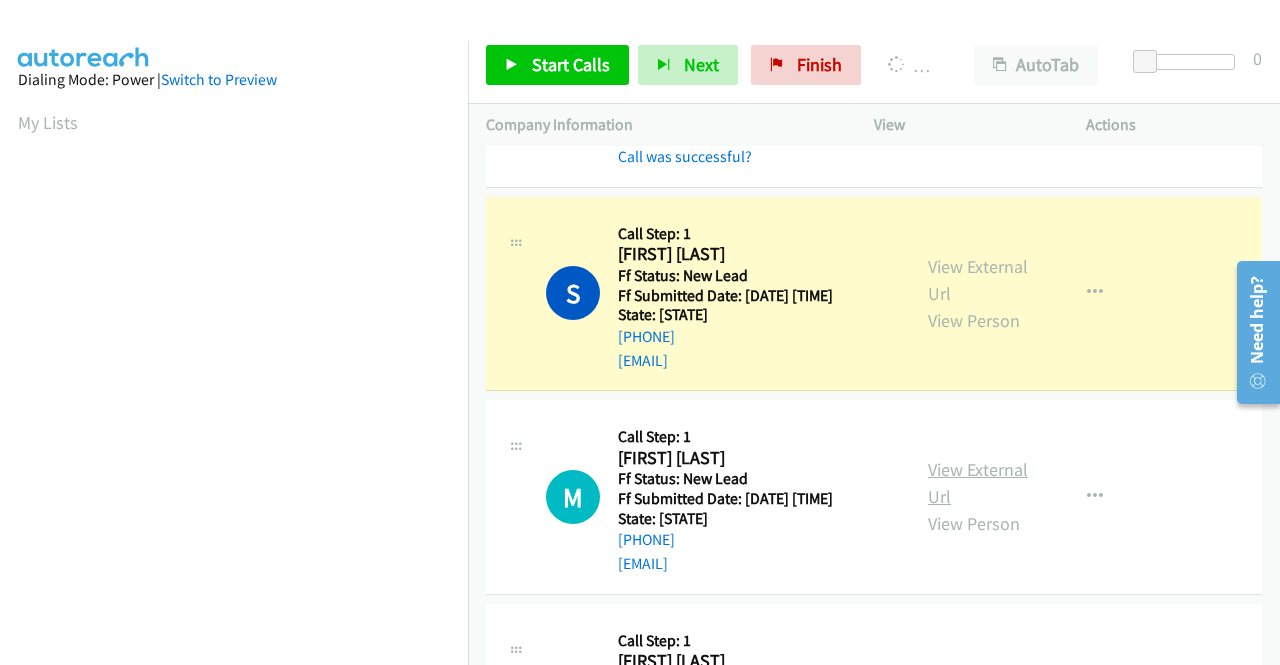 scroll, scrollTop: 456, scrollLeft: 0, axis: vertical 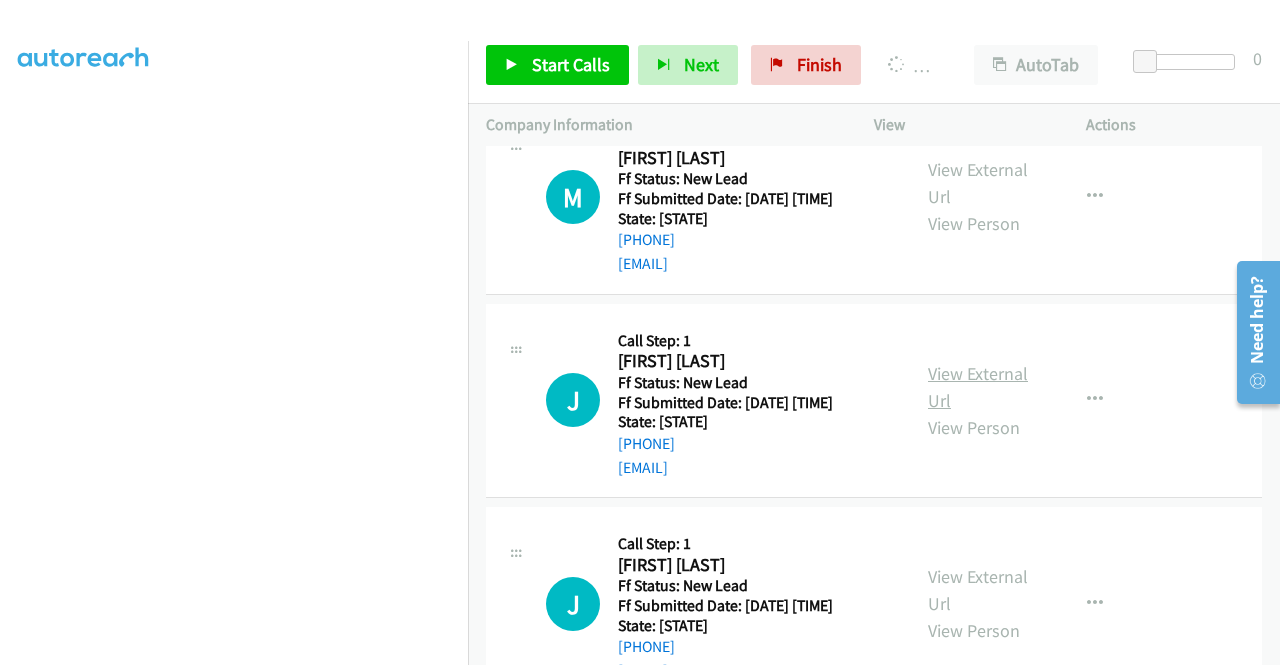 click on "View External Url" at bounding box center (978, 387) 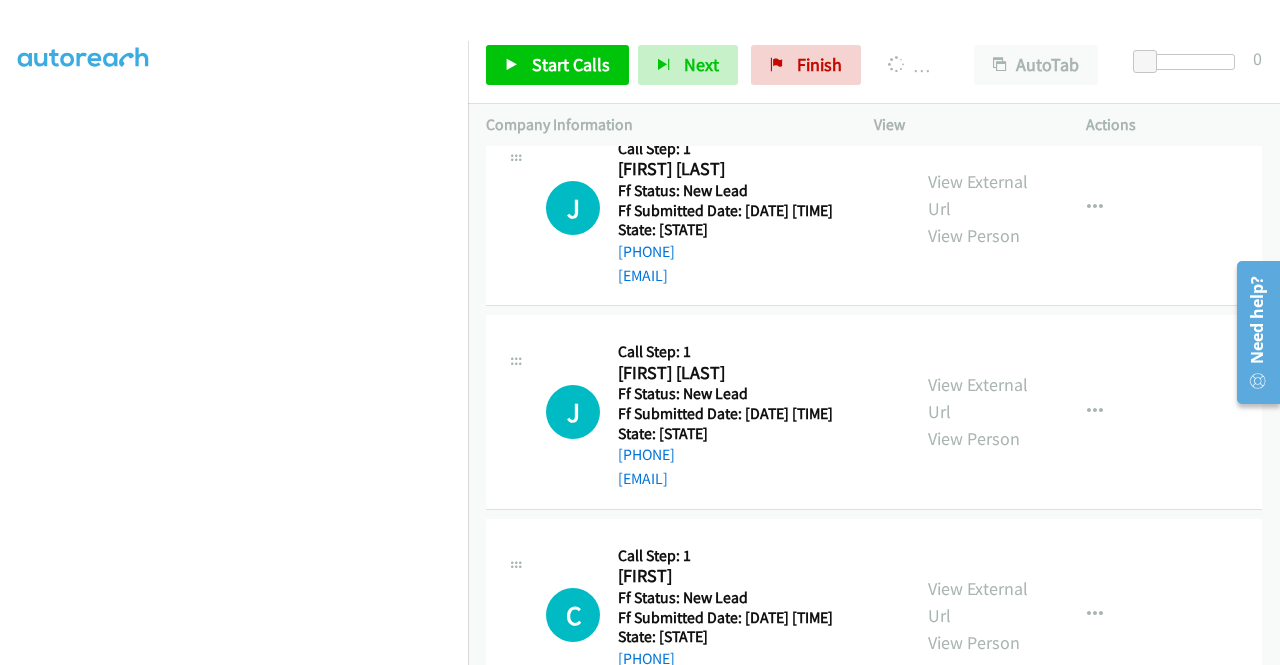 scroll, scrollTop: 700, scrollLeft: 0, axis: vertical 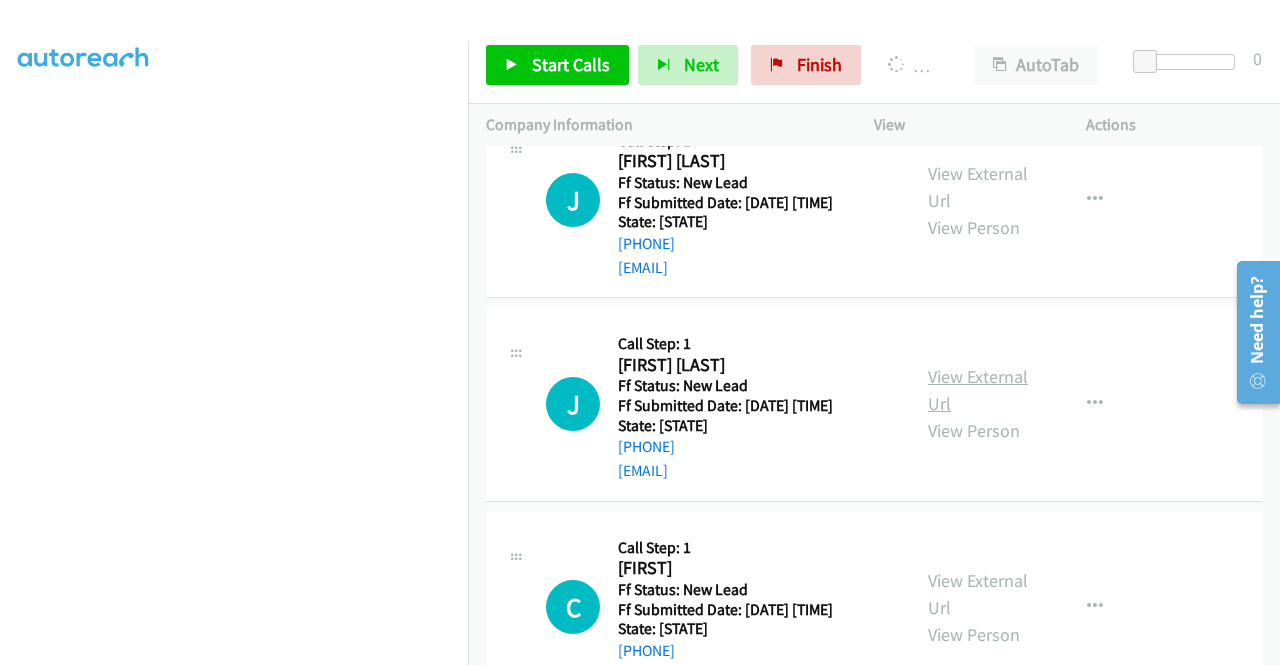 click on "View External Url" at bounding box center (978, 390) 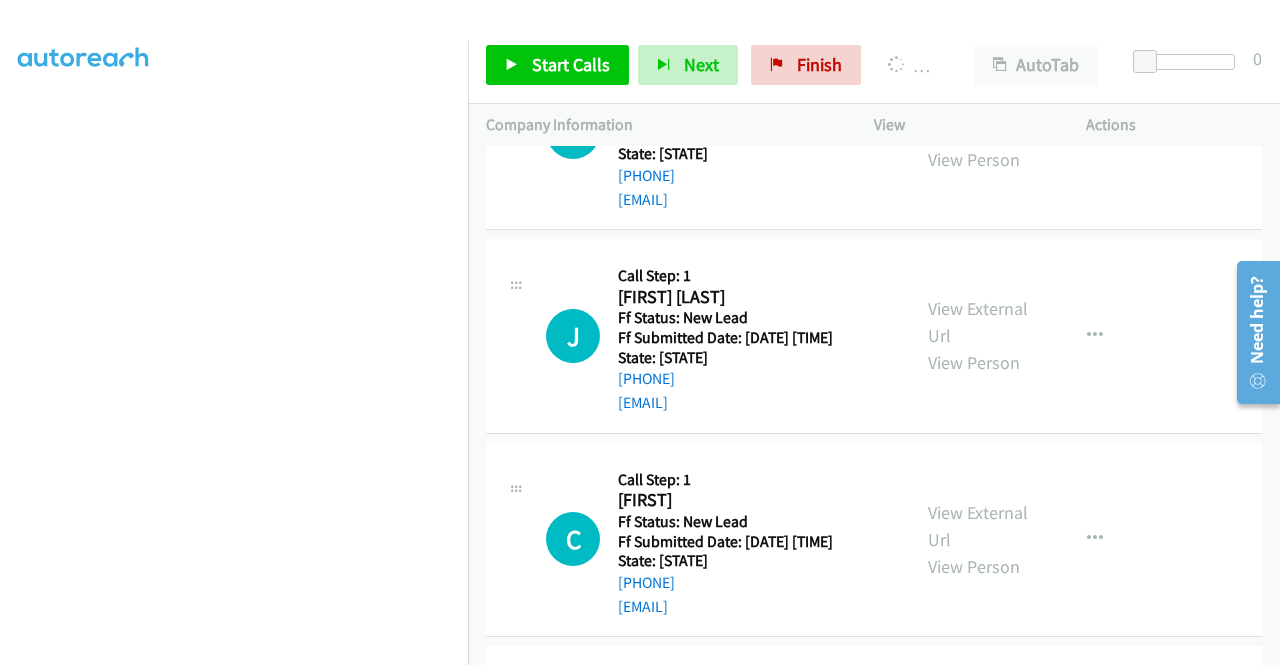 scroll, scrollTop: 800, scrollLeft: 0, axis: vertical 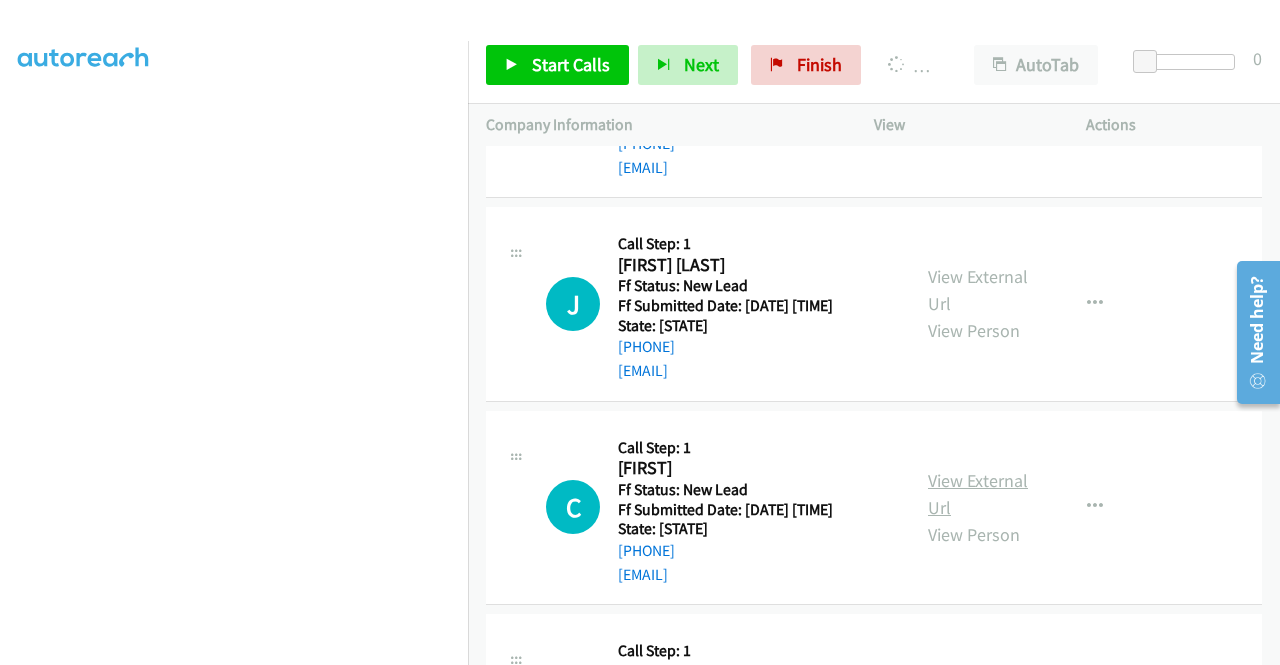 click on "View External Url" at bounding box center [978, 494] 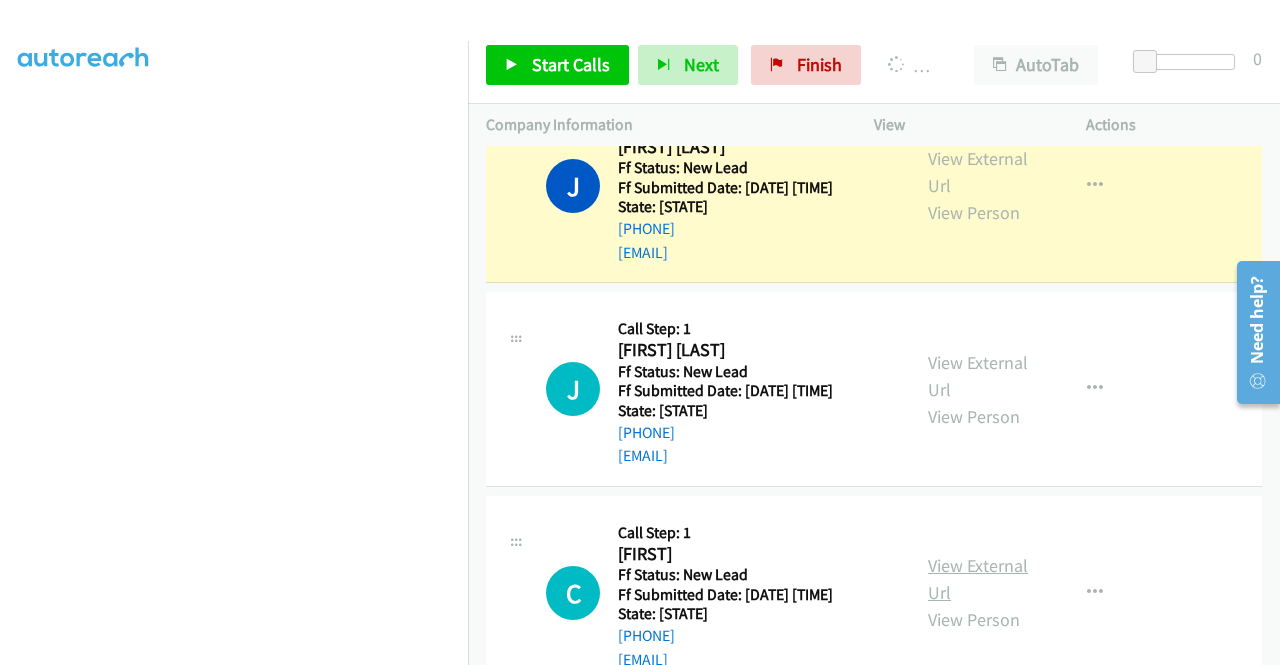 scroll, scrollTop: 456, scrollLeft: 0, axis: vertical 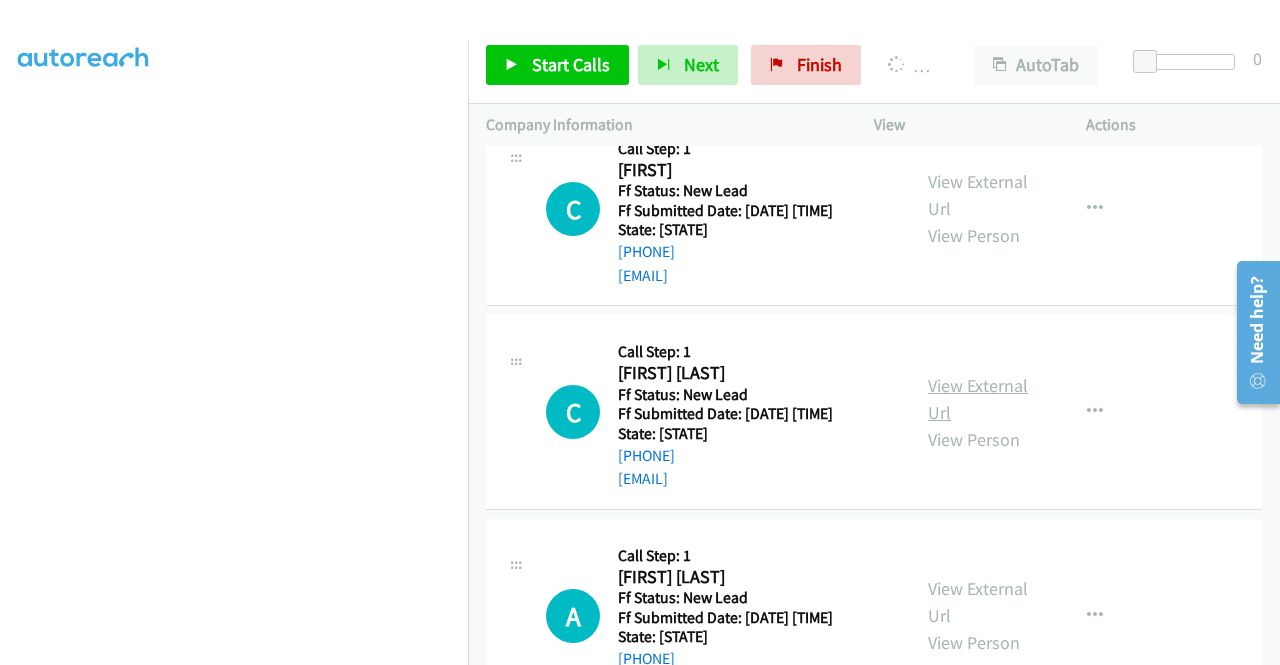 click on "View External Url" at bounding box center [978, 399] 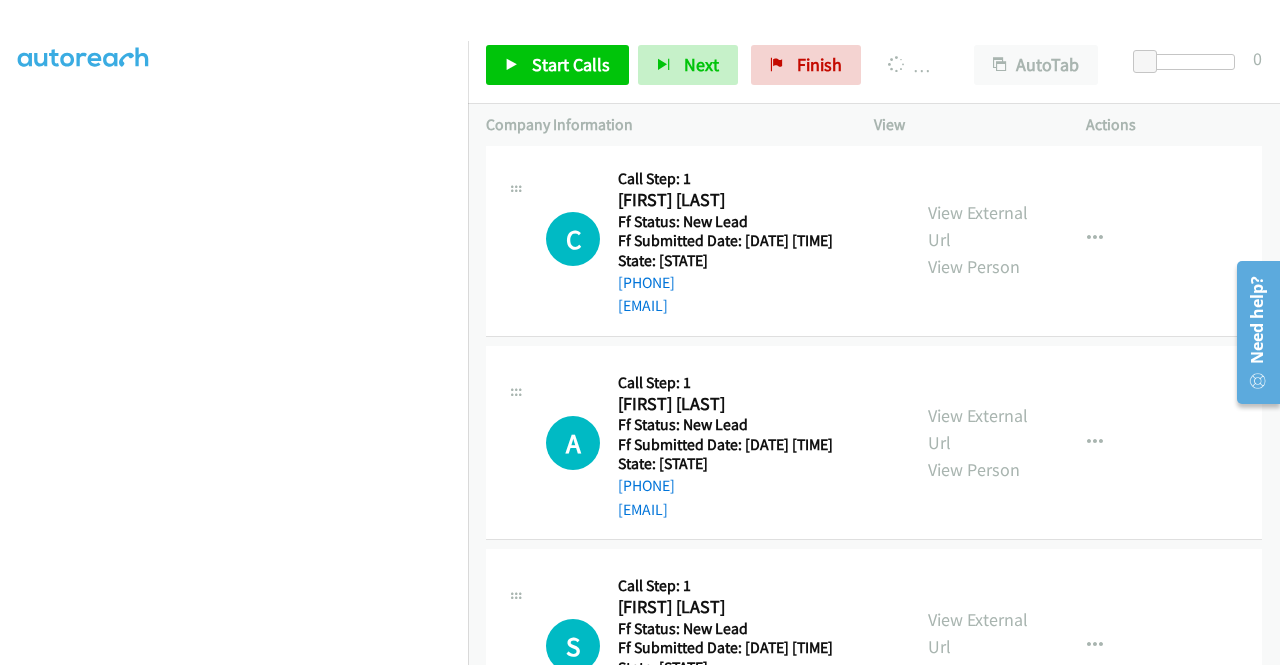 scroll, scrollTop: 1384, scrollLeft: 0, axis: vertical 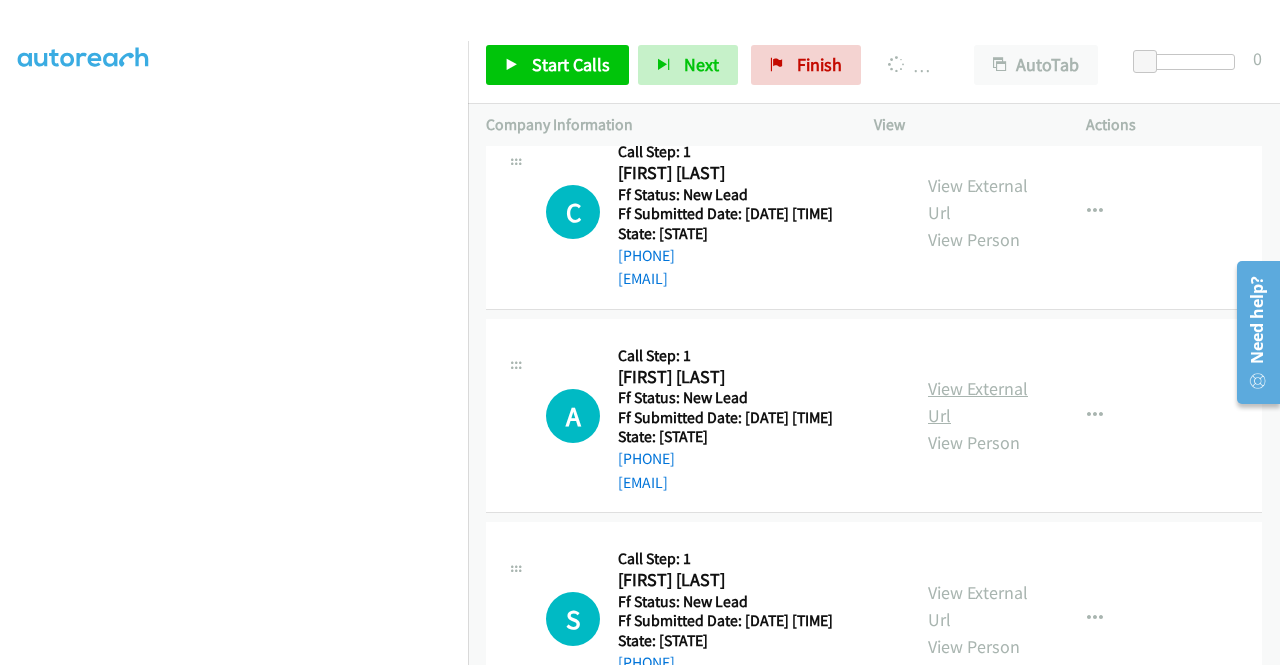 click on "View External Url" at bounding box center (978, 402) 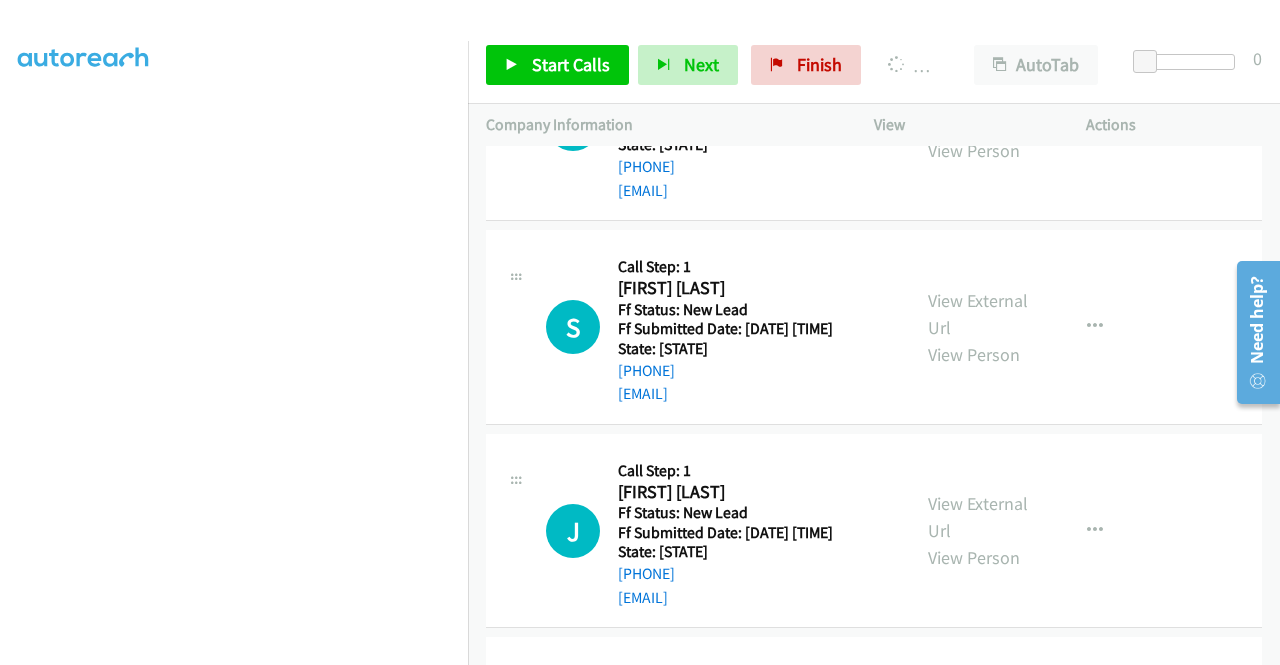 scroll, scrollTop: 1684, scrollLeft: 0, axis: vertical 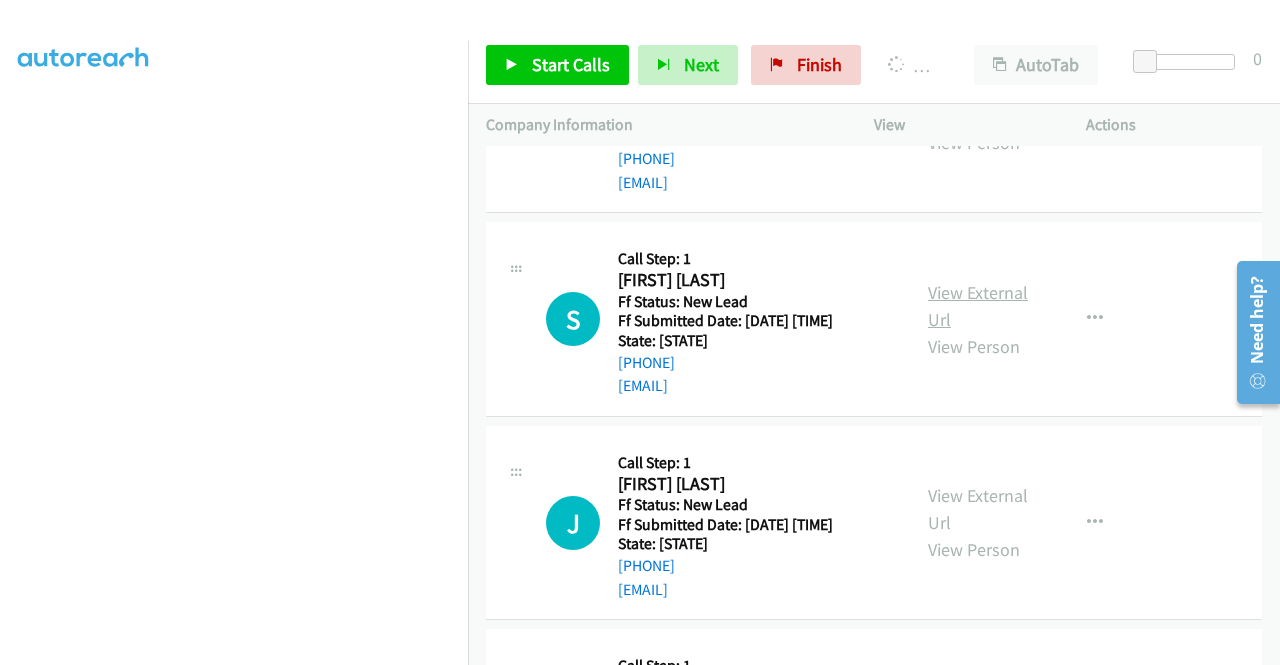 click on "View External Url" at bounding box center [978, 306] 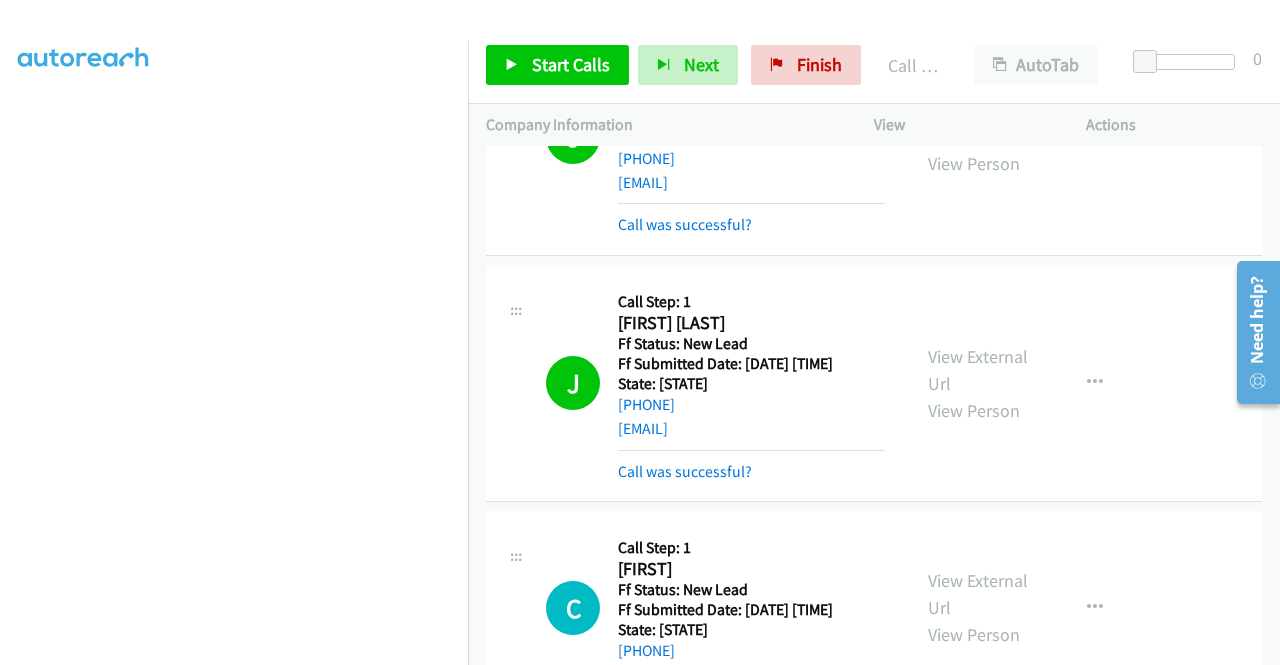 scroll, scrollTop: 869, scrollLeft: 0, axis: vertical 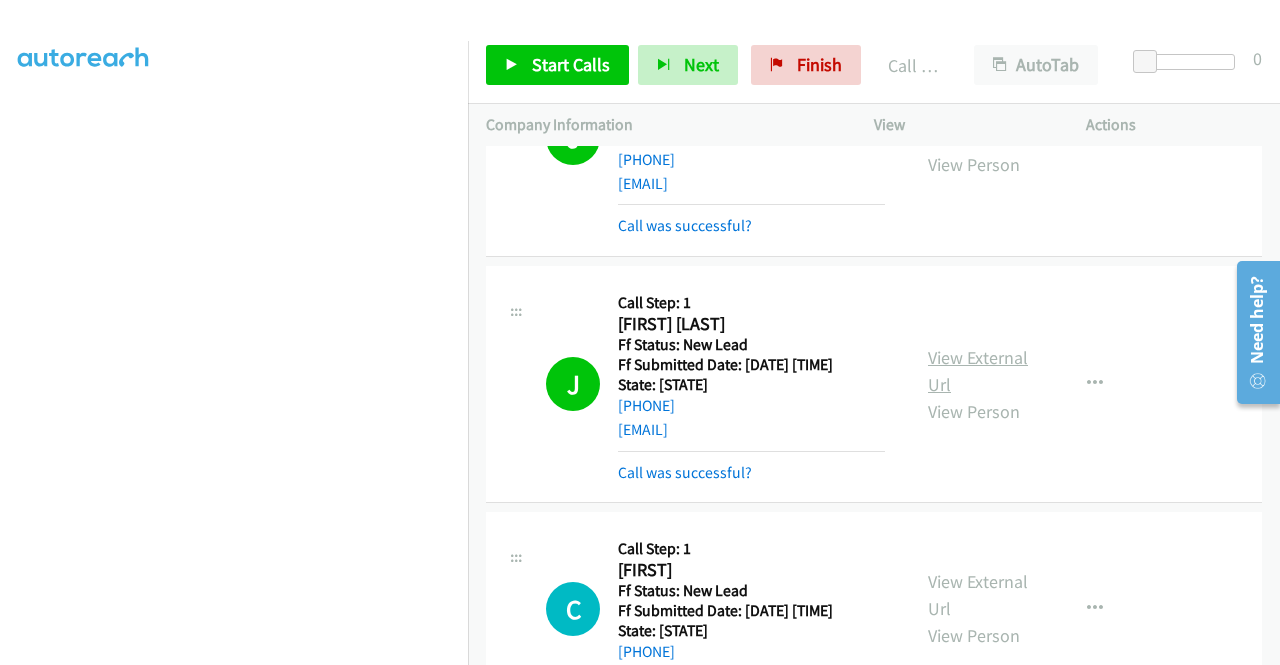 click on "View External Url" at bounding box center [978, 371] 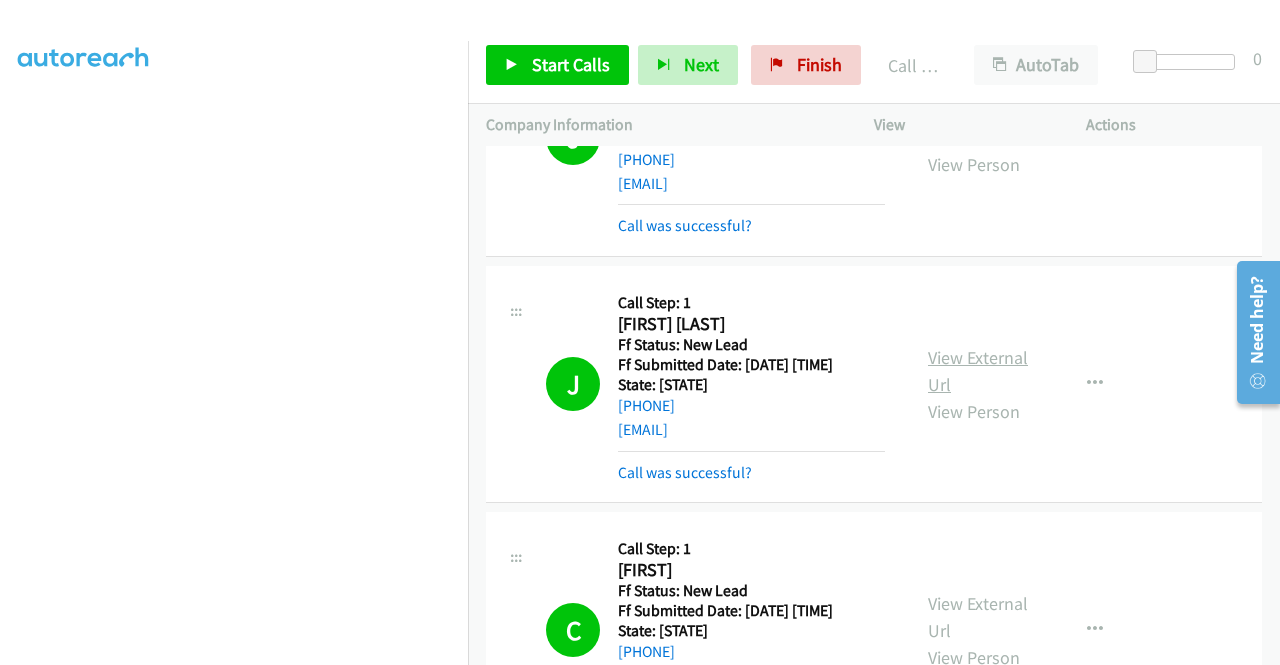scroll, scrollTop: 456, scrollLeft: 0, axis: vertical 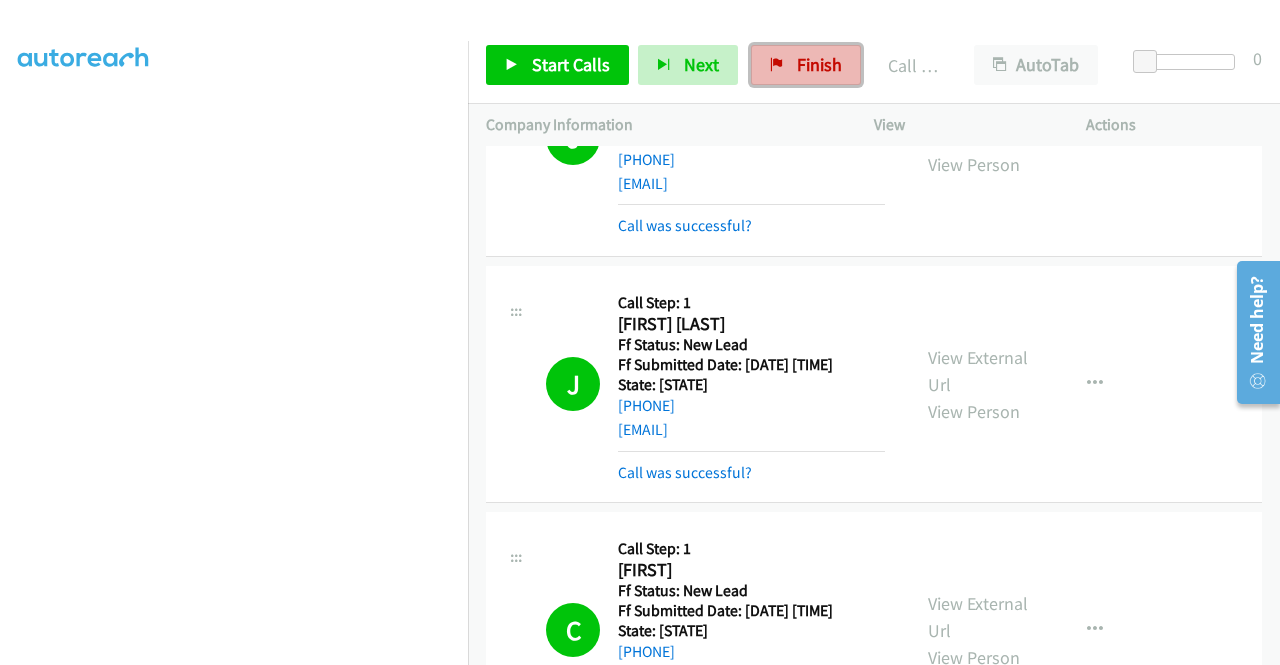 click on "Finish" at bounding box center [819, 64] 